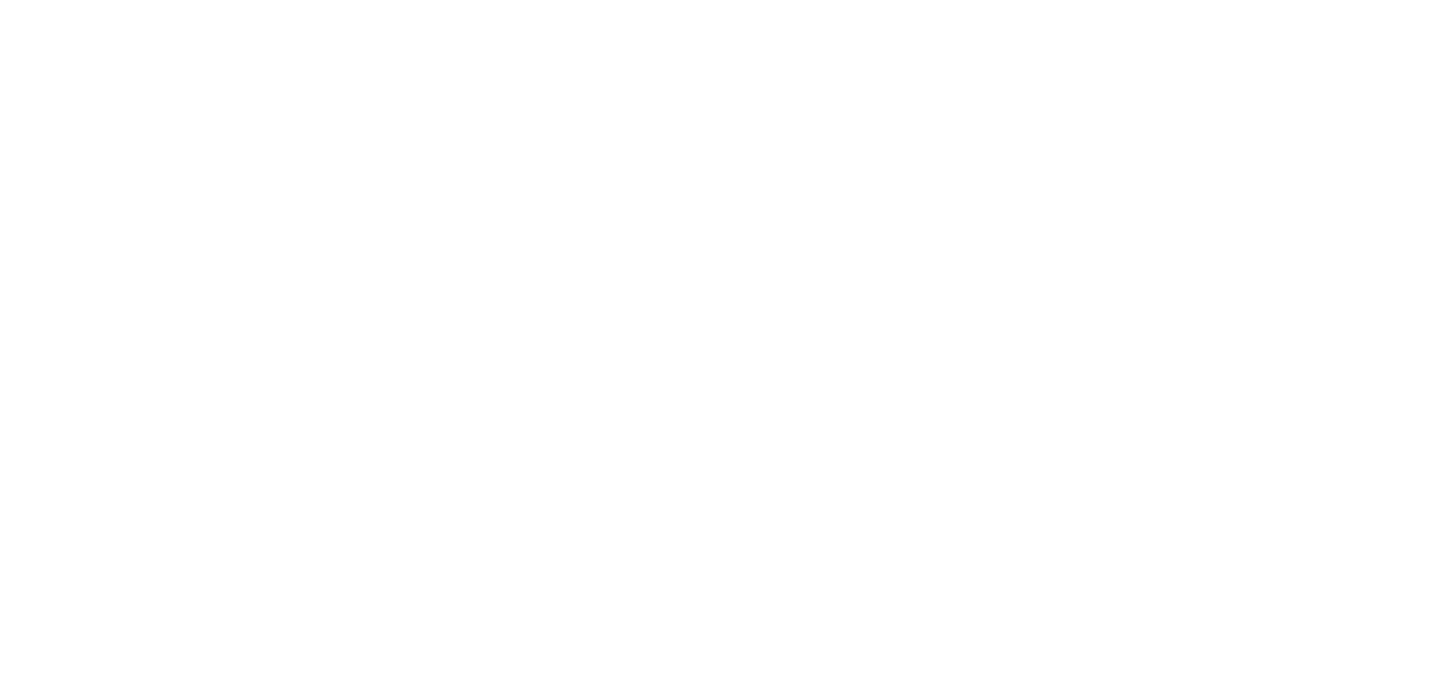 scroll, scrollTop: 0, scrollLeft: 0, axis: both 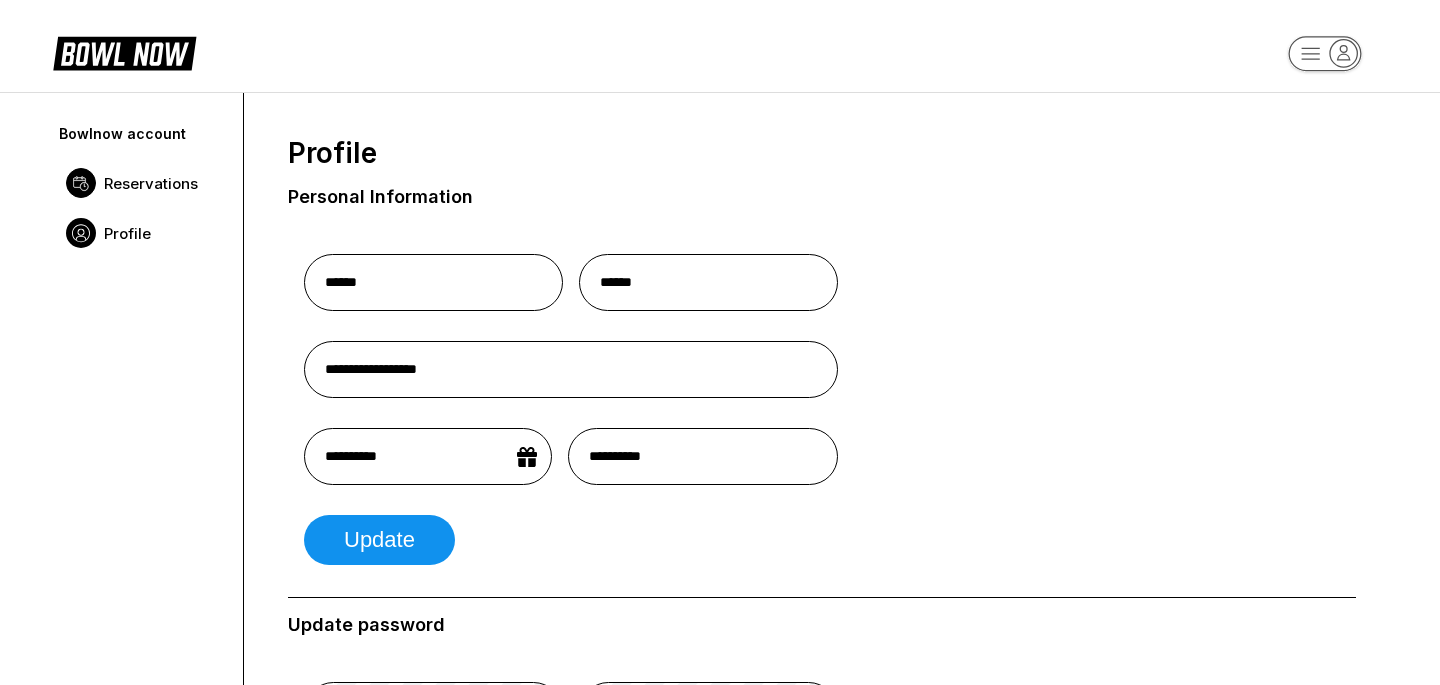 click on "Reservations" at bounding box center [151, 183] 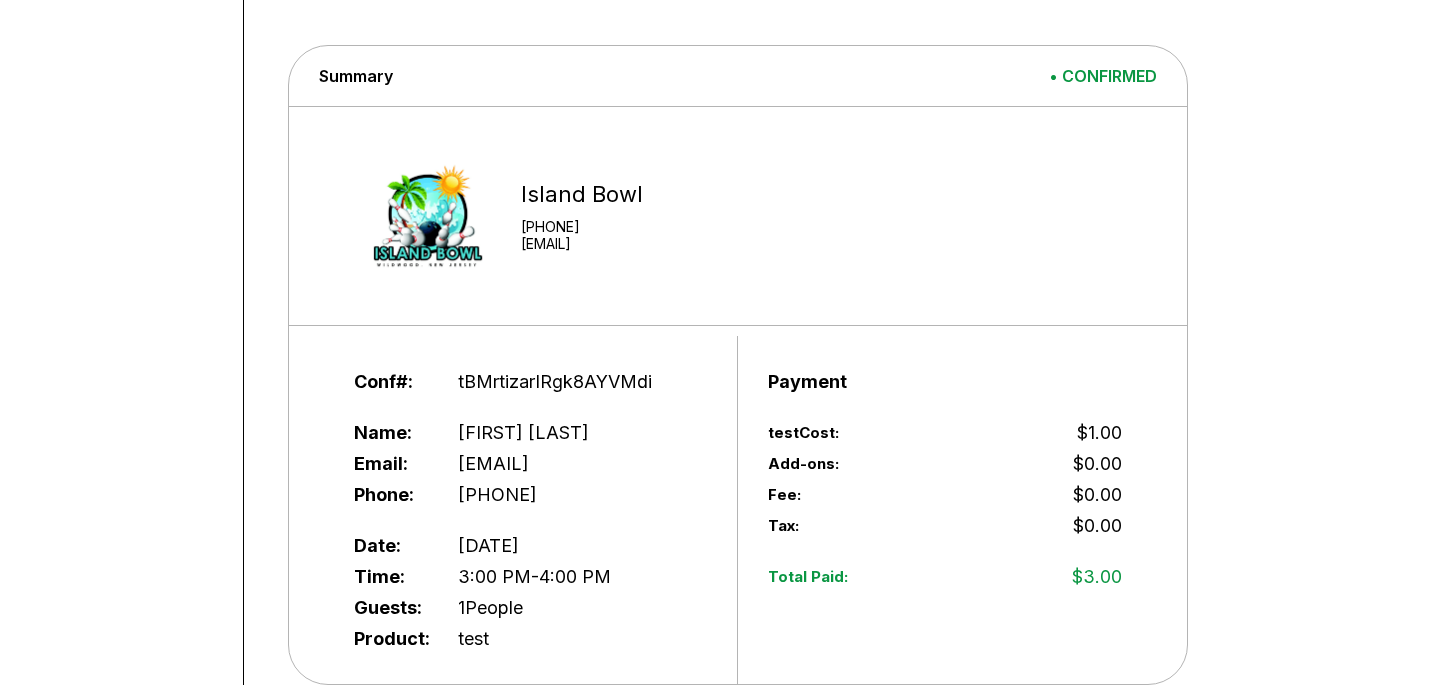 scroll, scrollTop: 295, scrollLeft: 0, axis: vertical 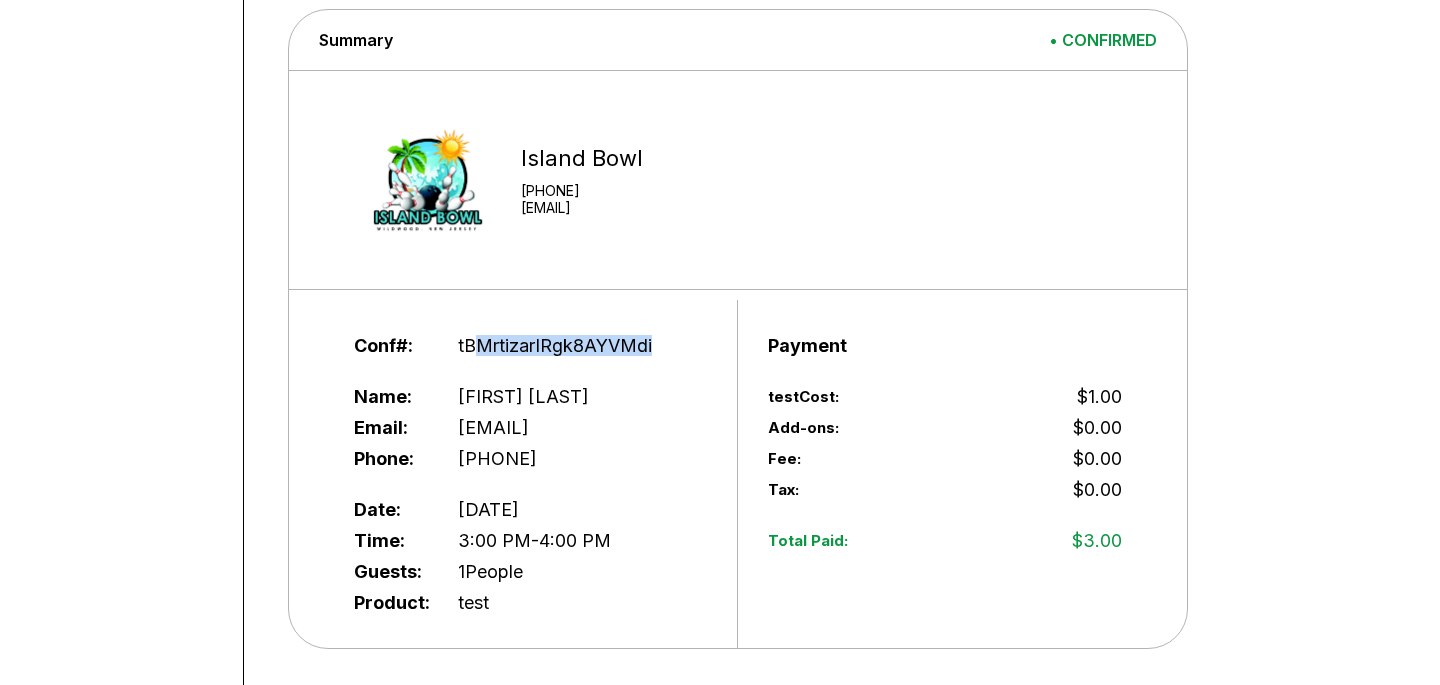 drag, startPoint x: 675, startPoint y: 340, endPoint x: 473, endPoint y: 336, distance: 202.0396 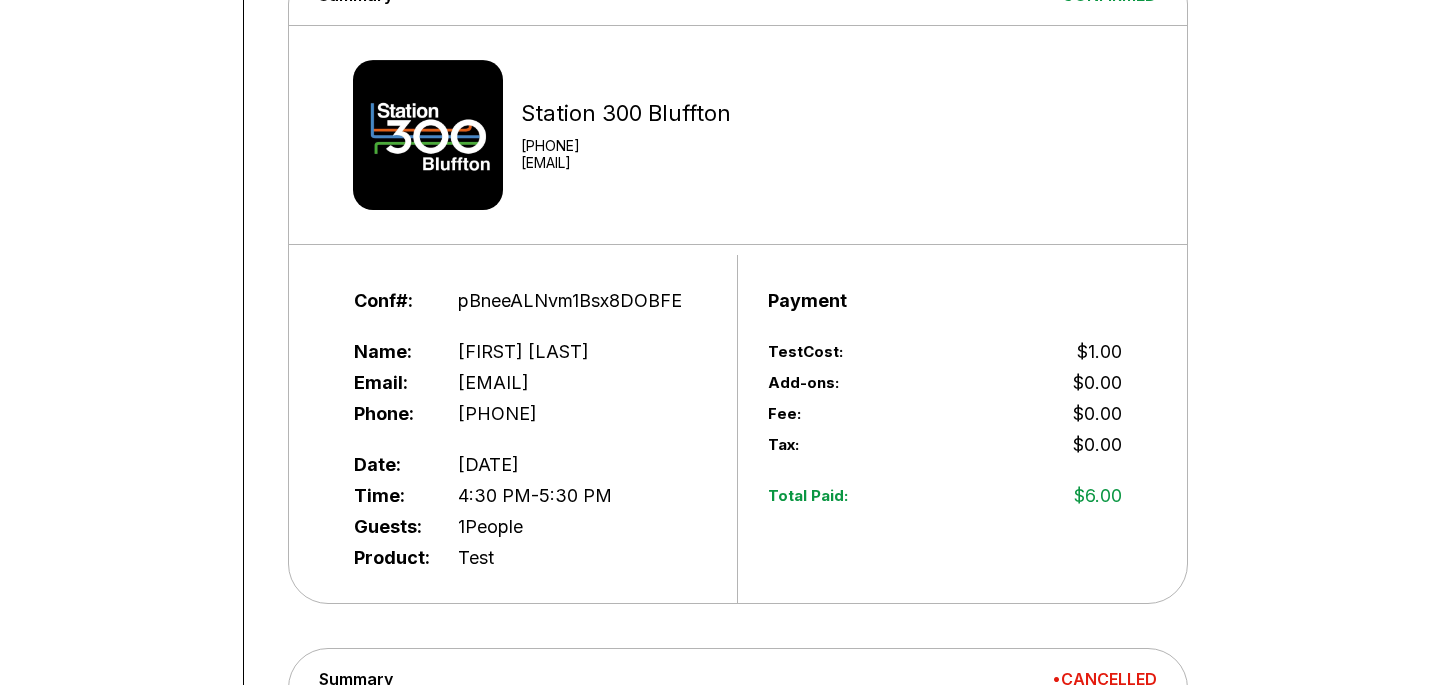 scroll, scrollTop: 0, scrollLeft: 0, axis: both 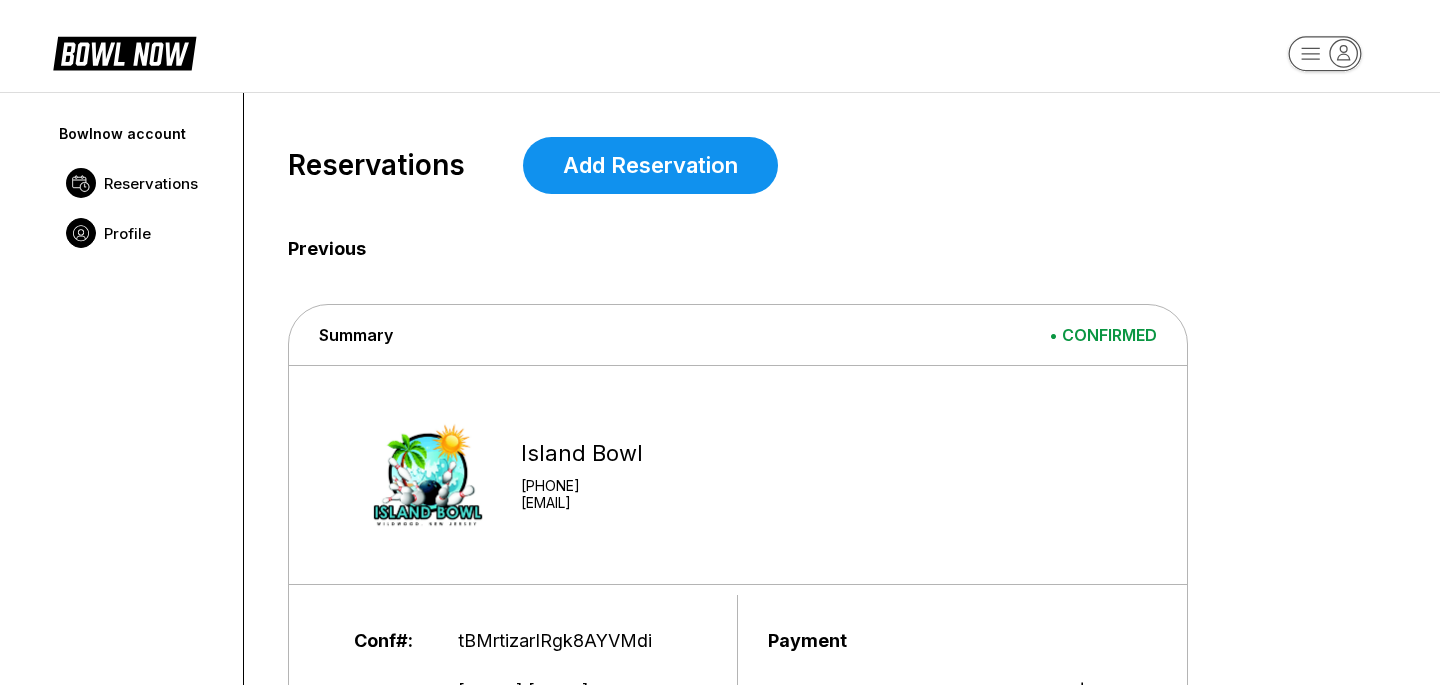 click on "Profile" at bounding box center [141, 233] 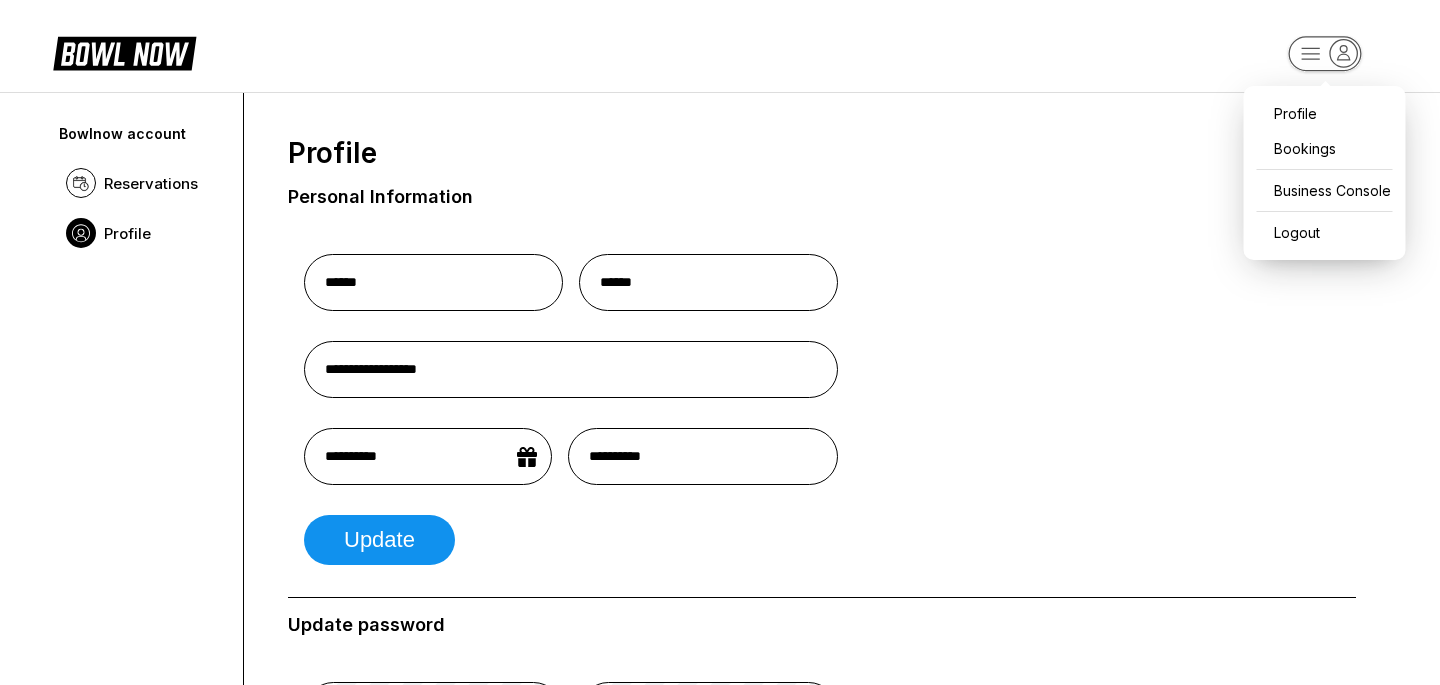 click on "**********" at bounding box center [720, 938] 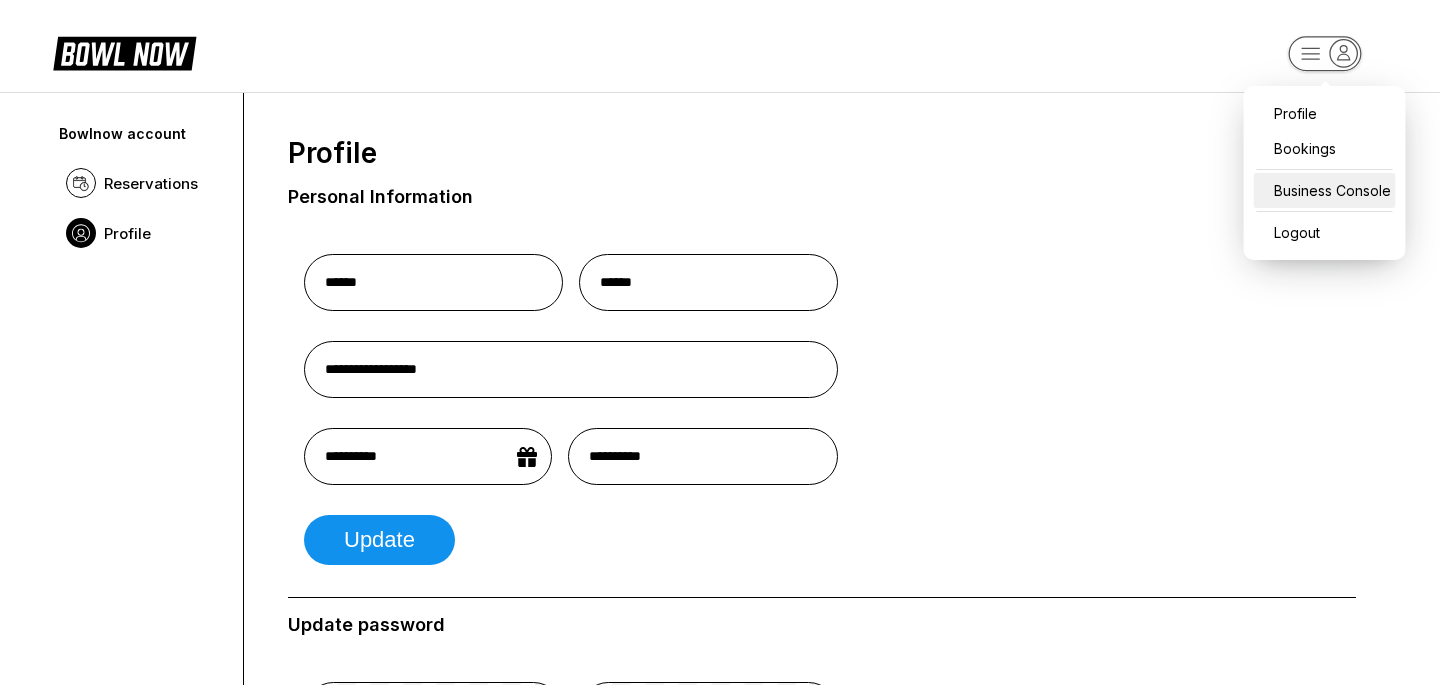 click on "Business Console" at bounding box center [1325, 190] 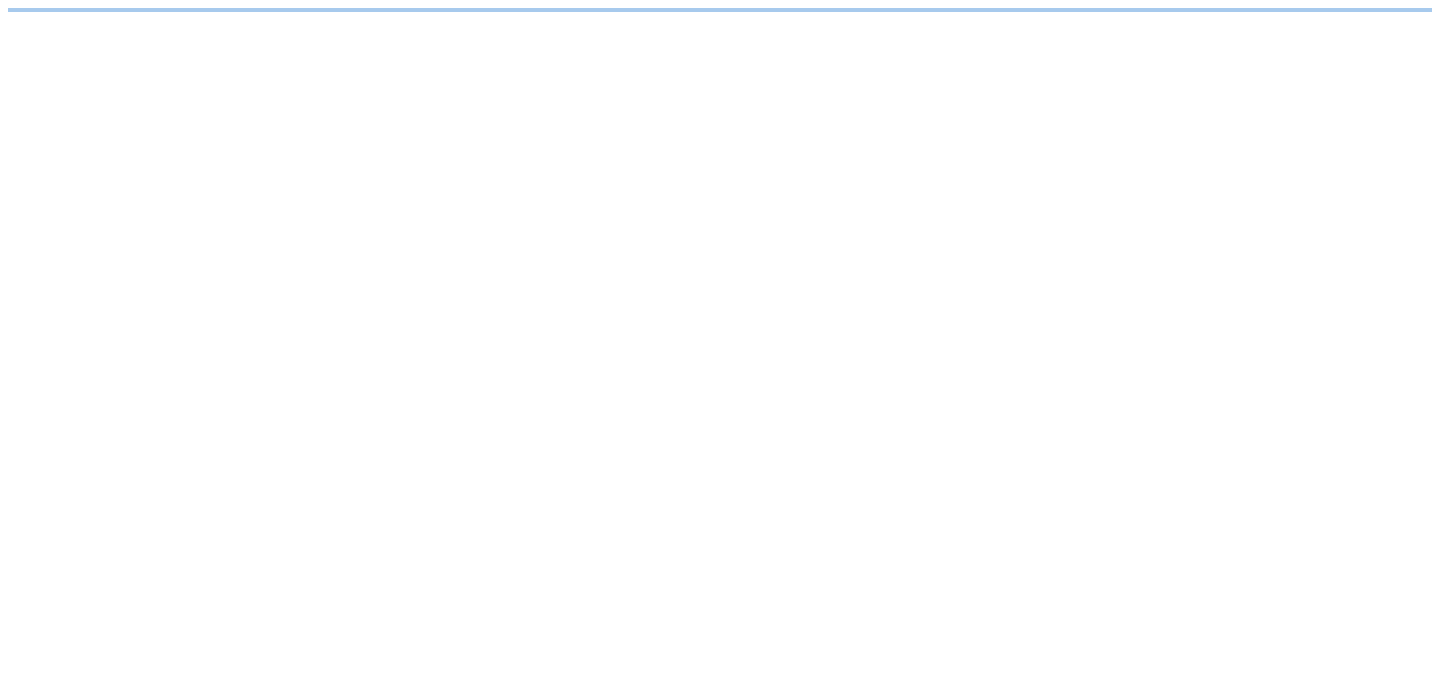 scroll, scrollTop: 0, scrollLeft: 0, axis: both 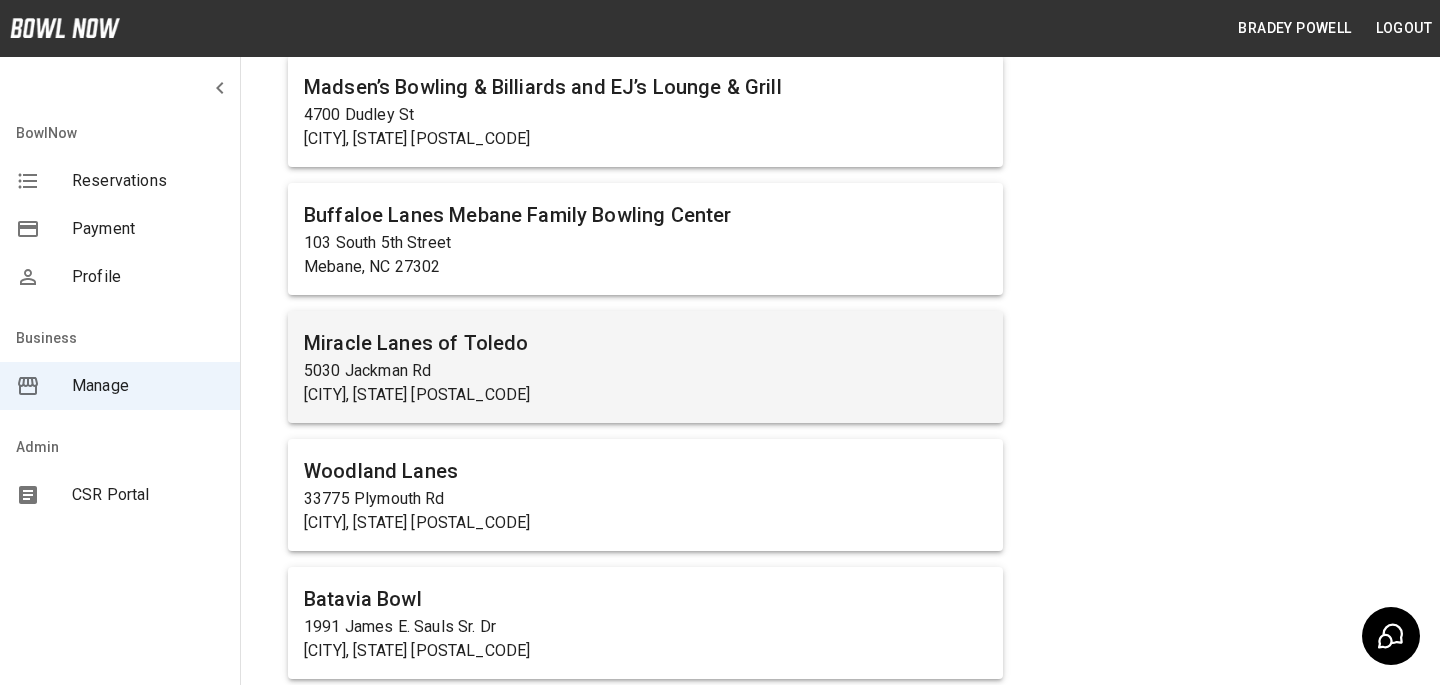 click on "Miracle Lanes of Toledo" at bounding box center (645, 343) 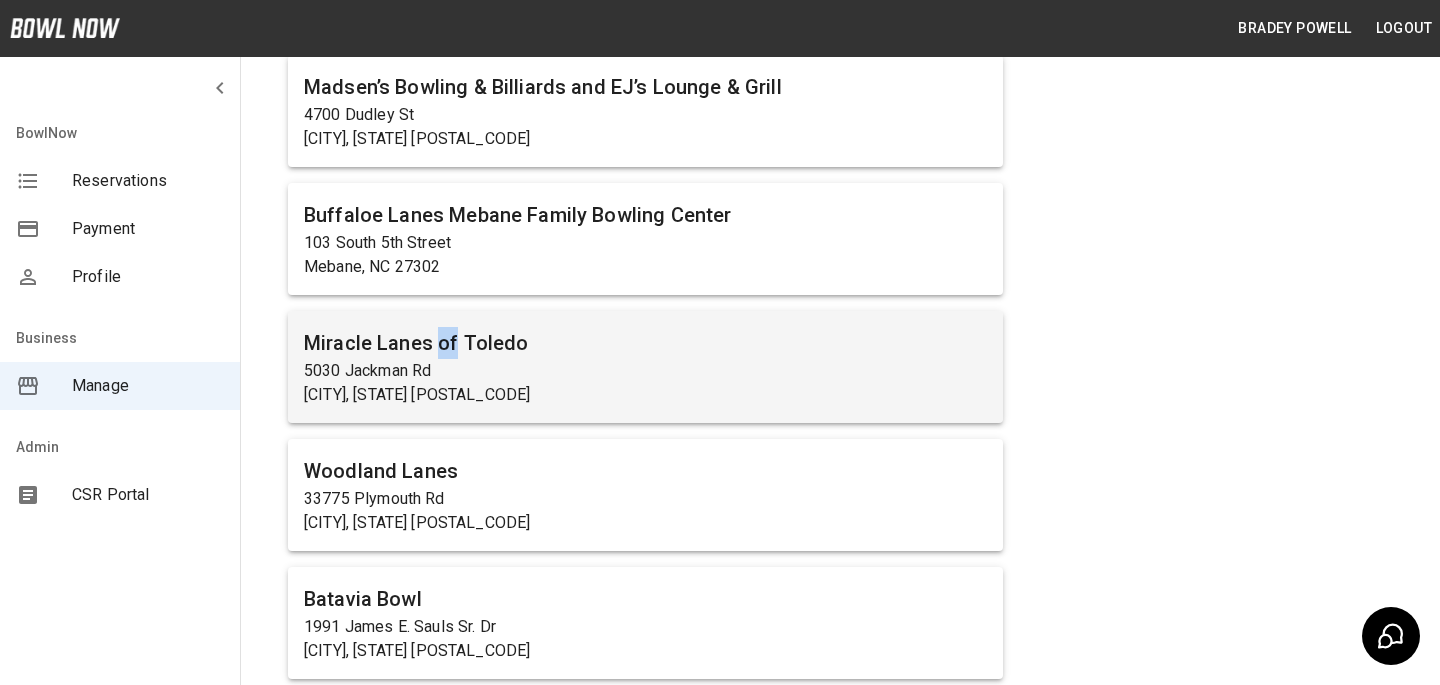 click on "Miracle Lanes of Toledo" at bounding box center [645, 343] 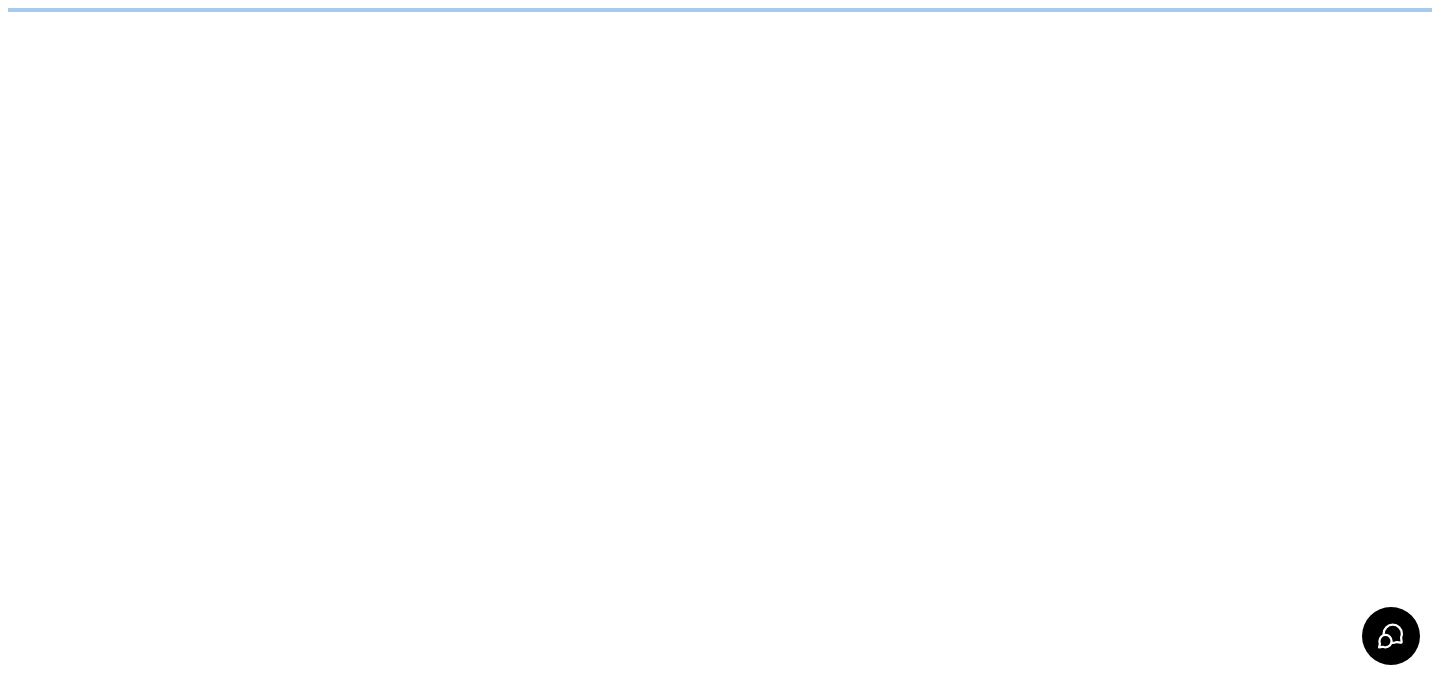 scroll, scrollTop: 0, scrollLeft: 0, axis: both 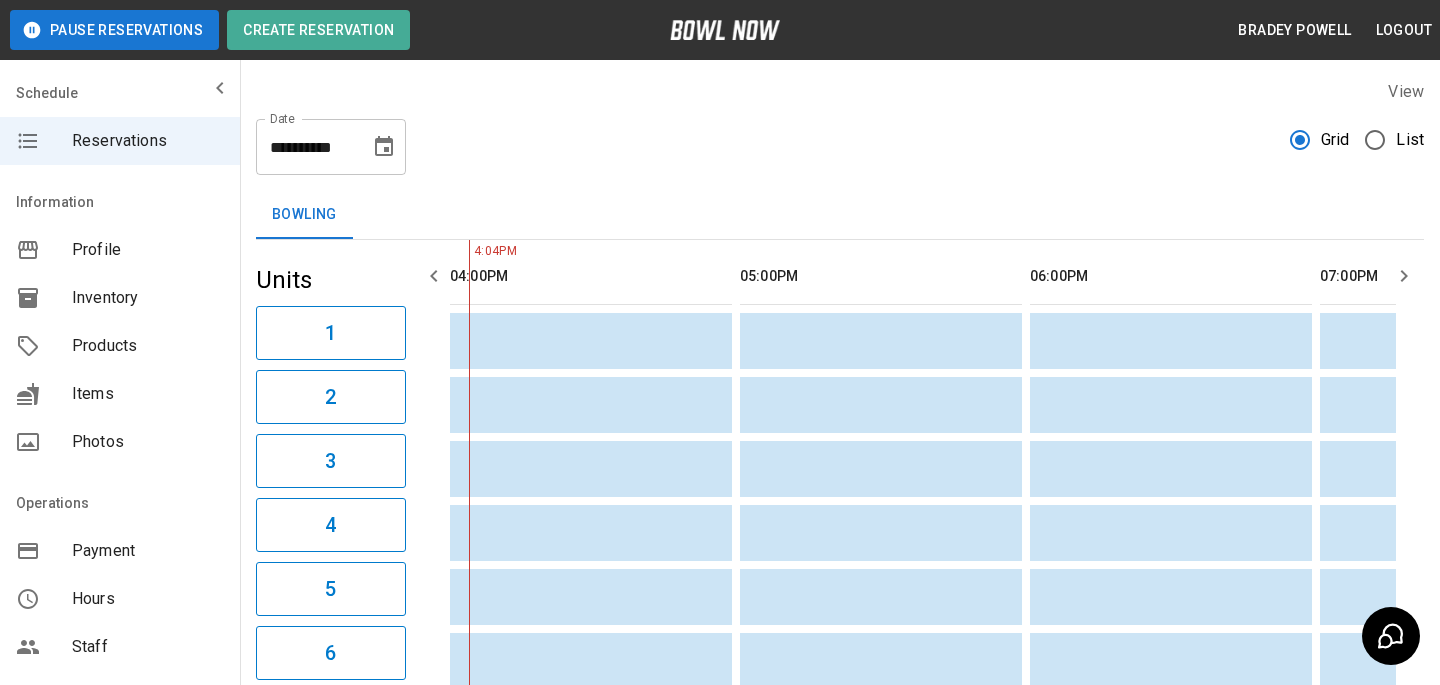 click on "Products" at bounding box center (148, 346) 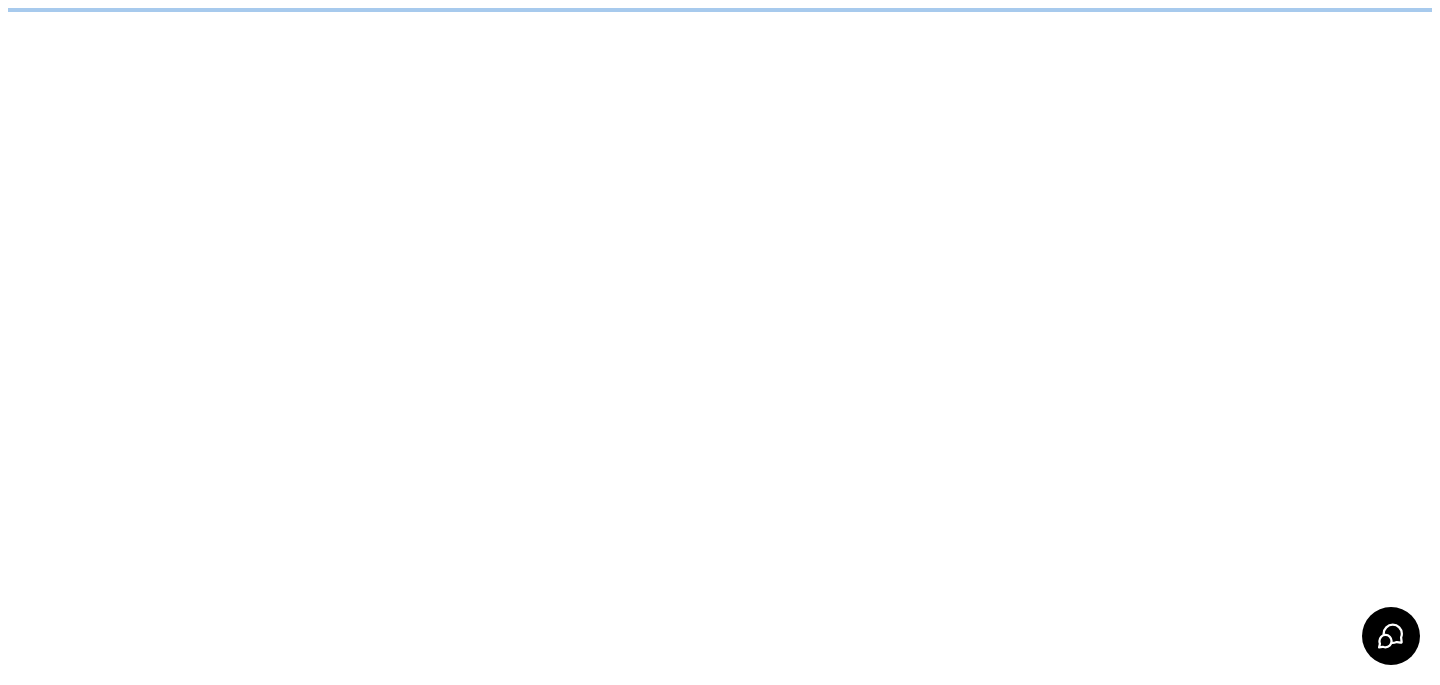 click on "/businesses/ccWLwpS4bI7gJa6HJbGH/products" at bounding box center [720, 10] 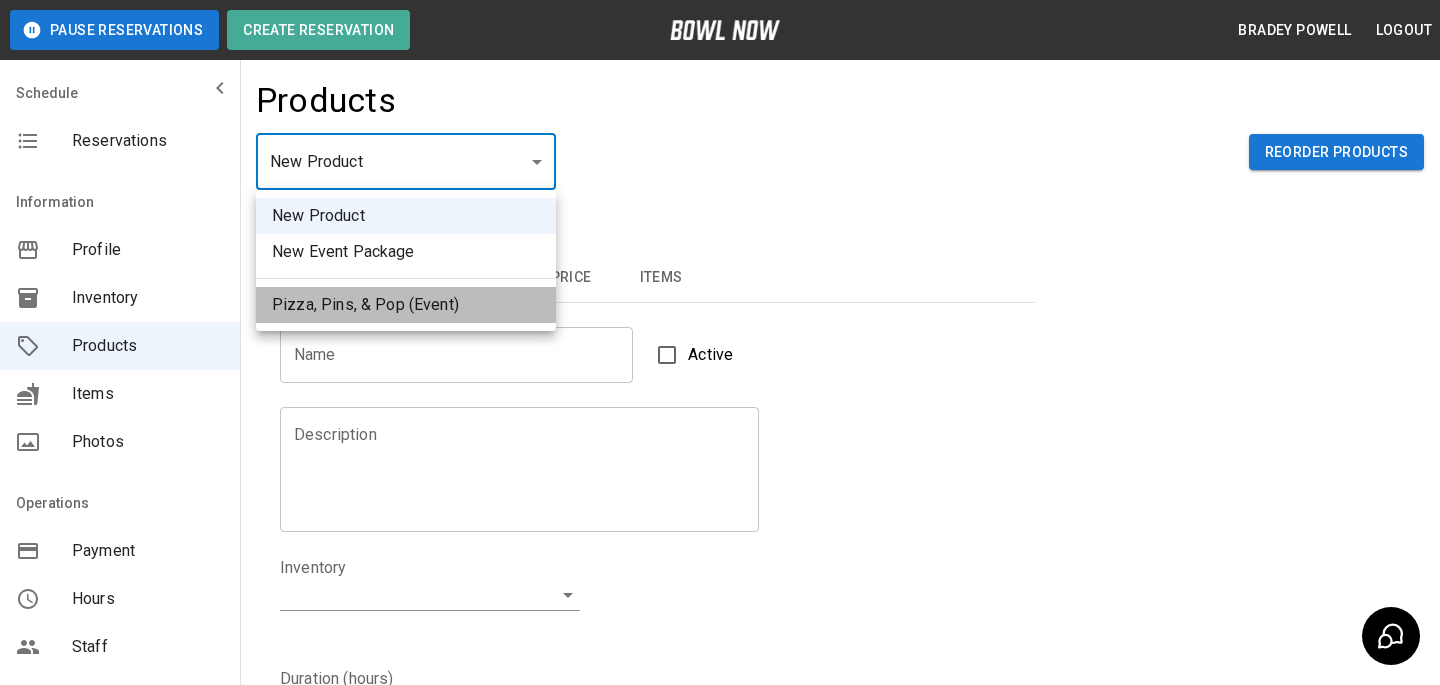 click on "Pizza, Pins, & Pop   (Event)" at bounding box center [406, 305] 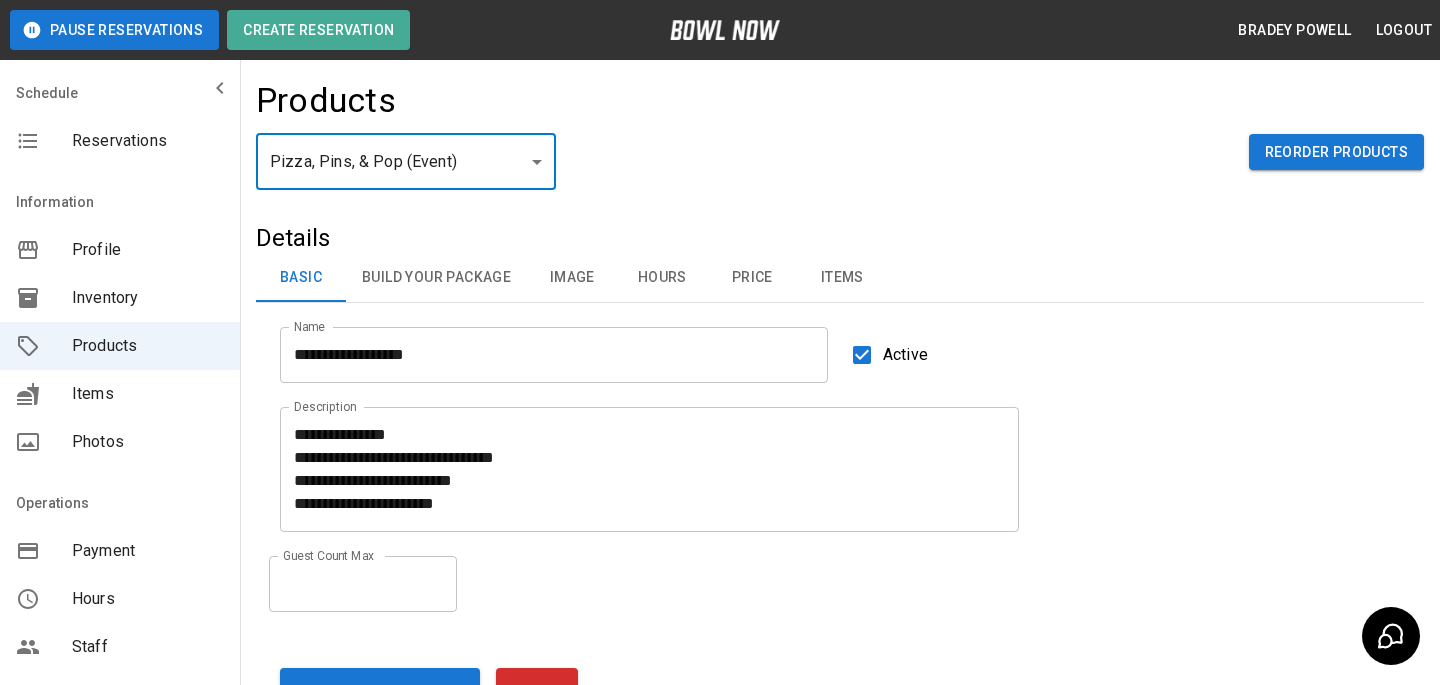 click on "Price" at bounding box center [752, 278] 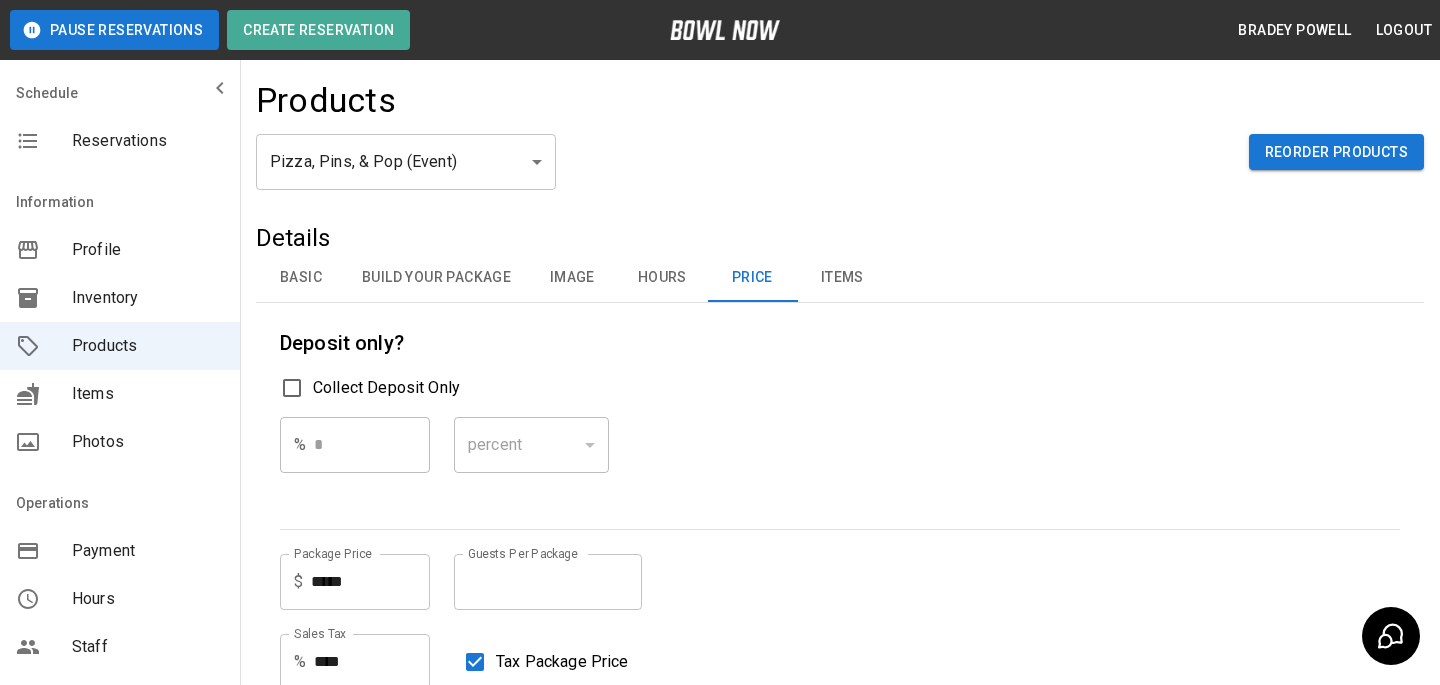 scroll, scrollTop: 395, scrollLeft: 0, axis: vertical 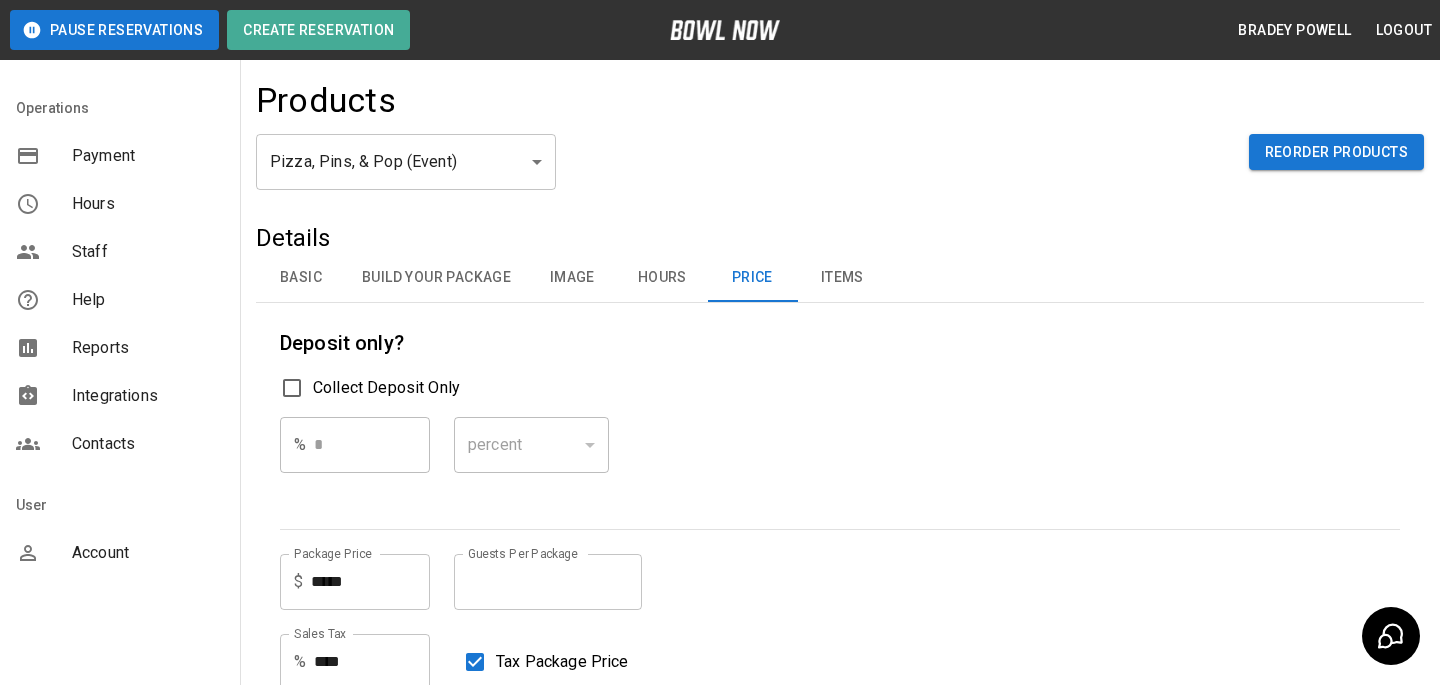 click on "Account" at bounding box center (148, 553) 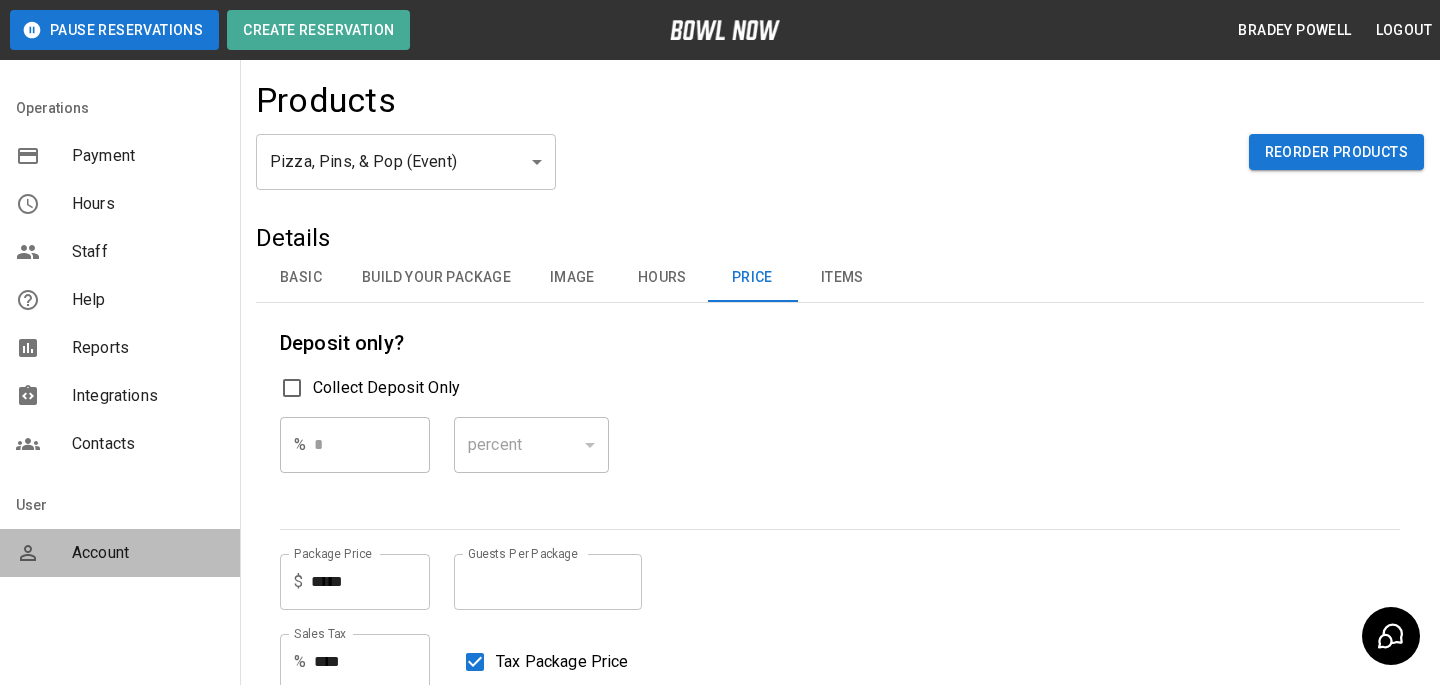 click on "Account" at bounding box center [148, 553] 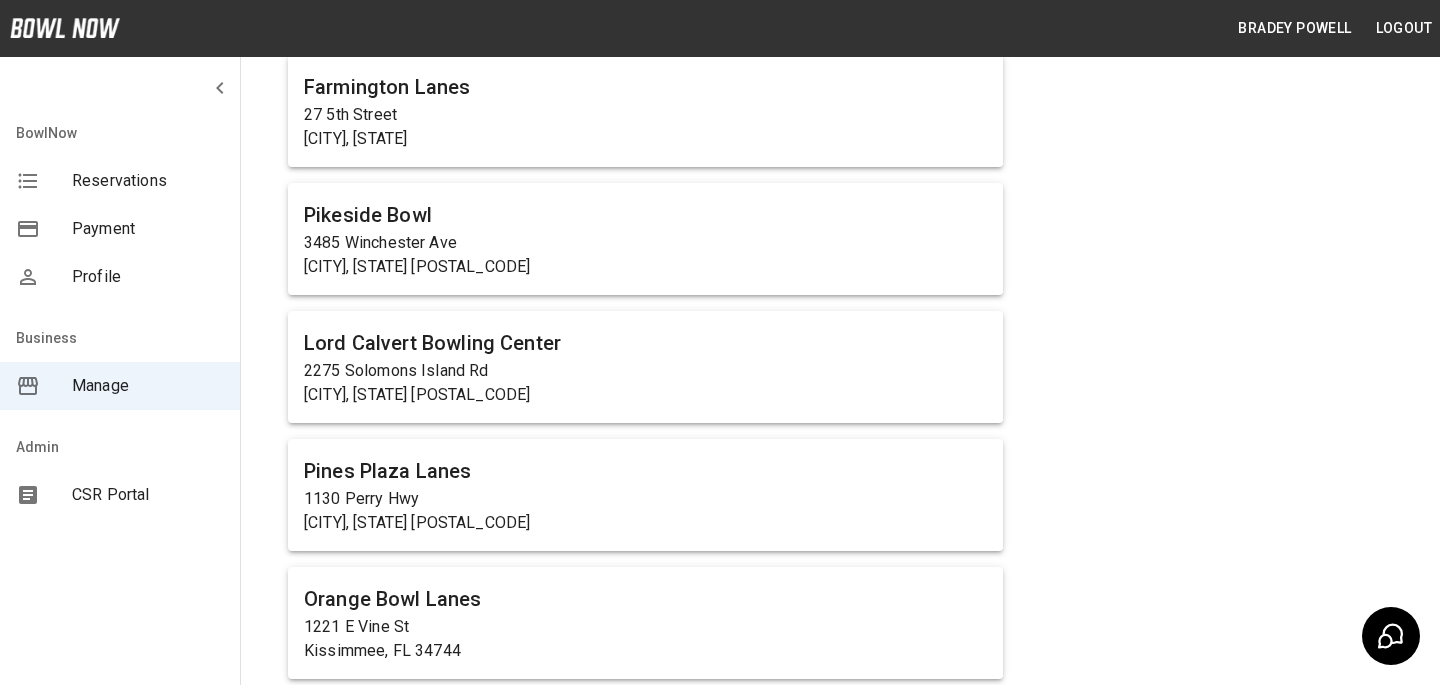 scroll, scrollTop: 11895, scrollLeft: 0, axis: vertical 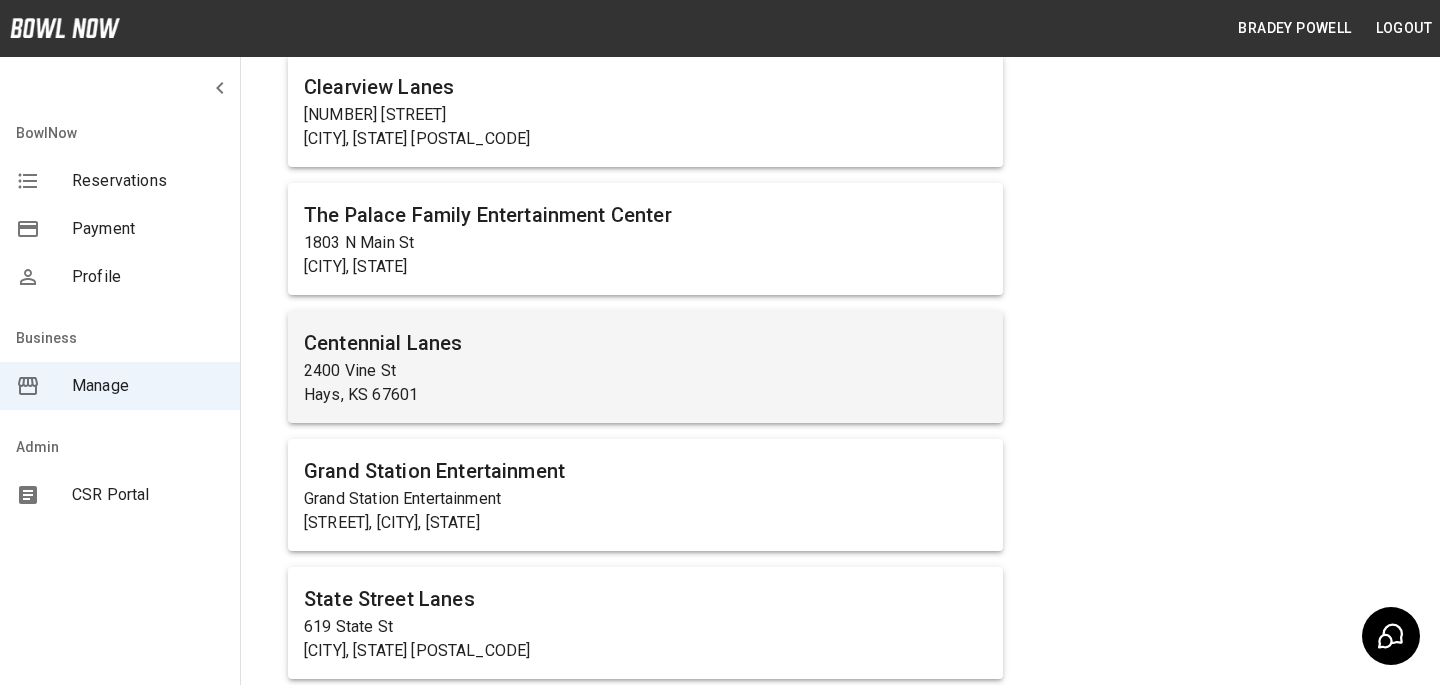 click on "[BUSINESS_NAME] [NUMBER] [STREET] [CITY], [STATE] [POSTAL_CODE]" at bounding box center [645, 367] 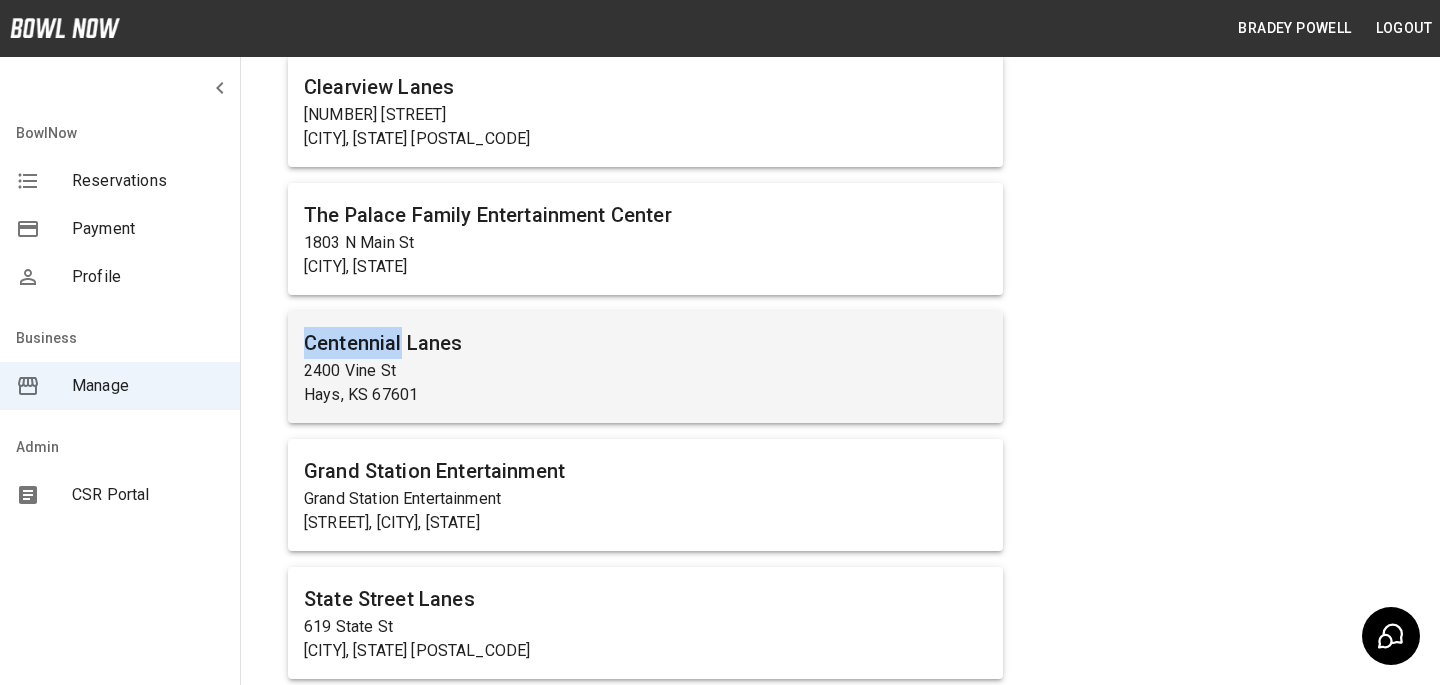 click on "Centennial Lanes" at bounding box center (645, 343) 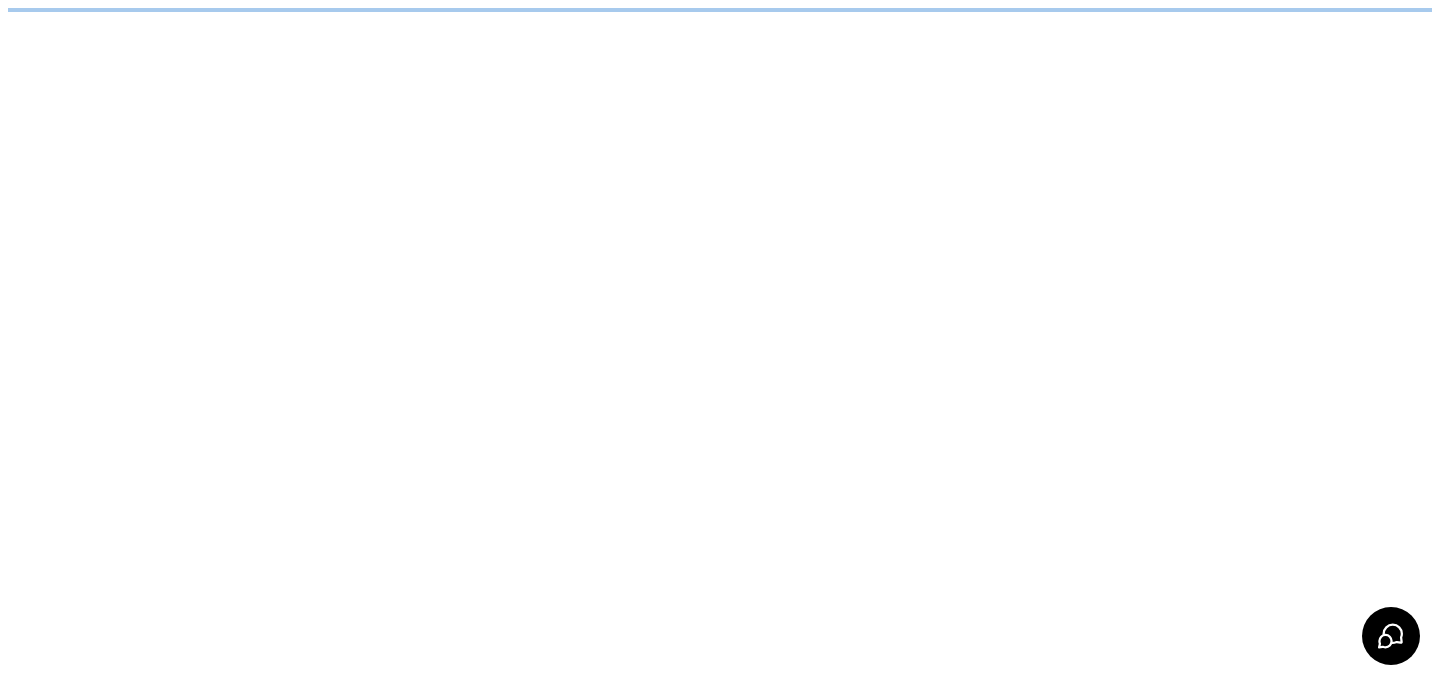 scroll, scrollTop: 0, scrollLeft: 0, axis: both 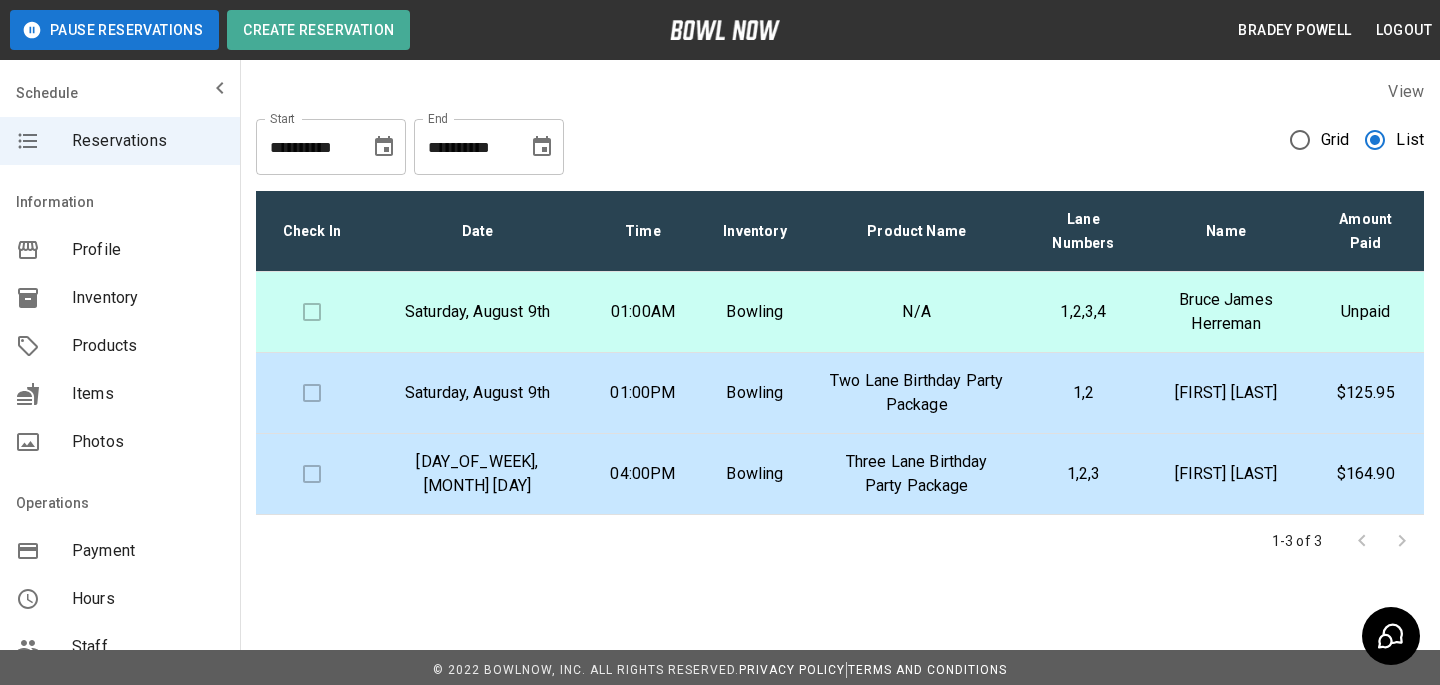 click on "Two Lane Birthday Party Package" at bounding box center (916, 393) 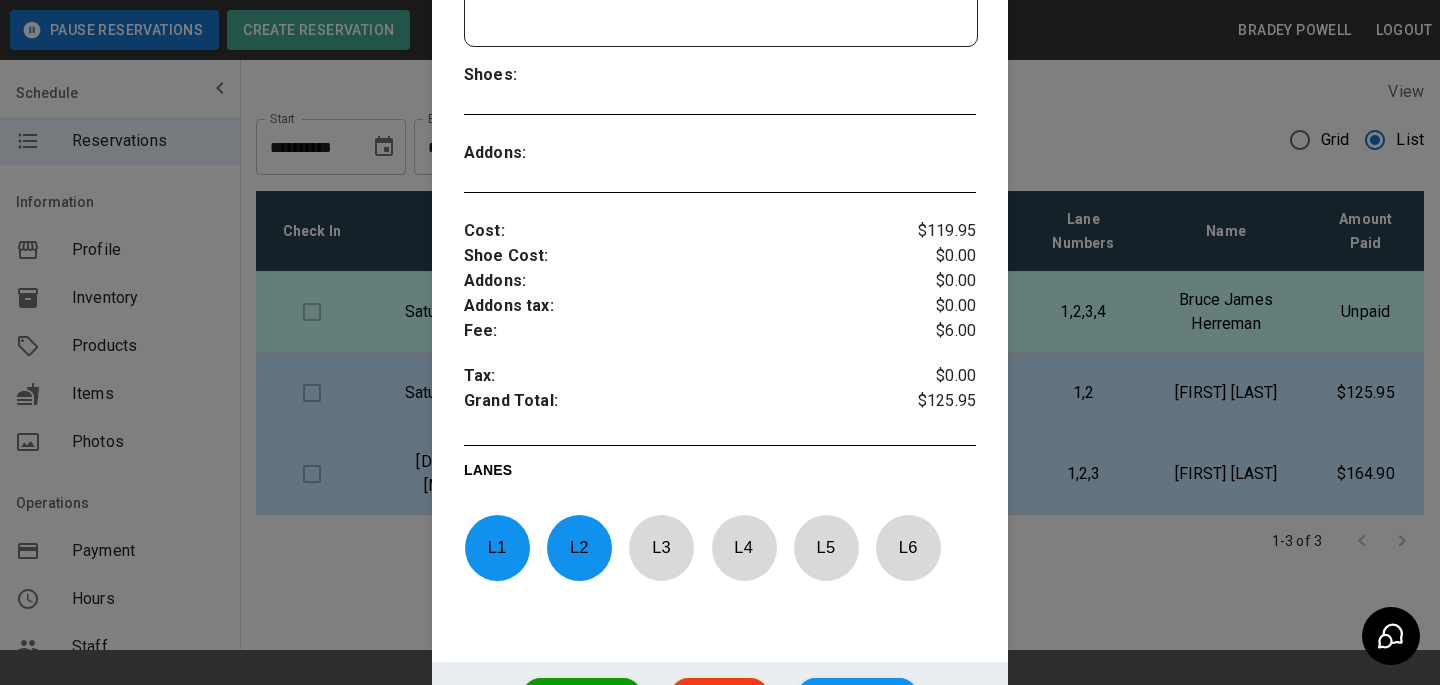 scroll, scrollTop: 741, scrollLeft: 0, axis: vertical 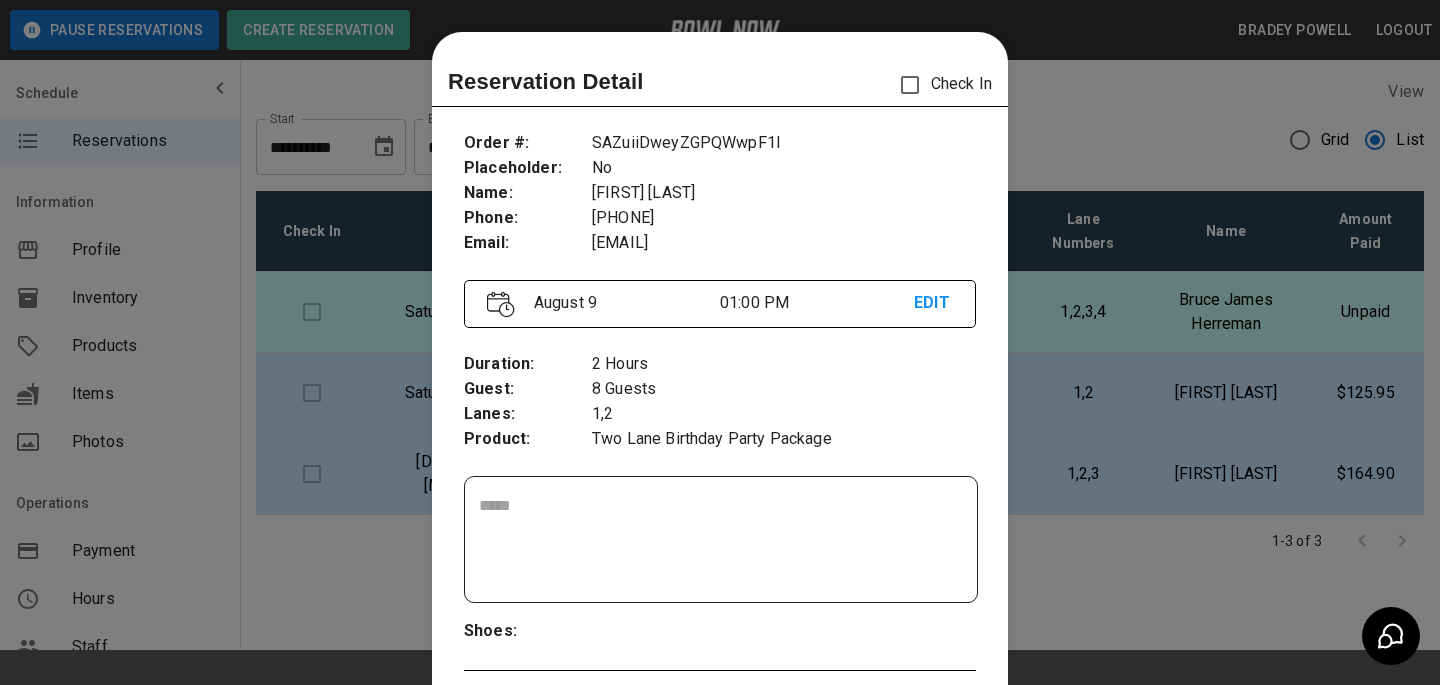 click on "Order # : Placeholder : Name : Phone : Email : SAZuiiDweyZGPQWwpF1I No [FIRST] [LAST] [PHONE] [EMAIL] [MONTH] [DAY] [TIME] EDIT Duration : Guest : Lanes : Product : 2 Hours 8 Guests 1,2 Two Lane Birthday Party Package ​ Shoes : Addons : Cost : Shoe Cost : Addons : Addons tax : Fee : Tax : Grand Total : $119.95 $0.00 $0.00 $0.00 $6.00 $0.00 $125.95 LANES L 1 L 2 L 3 L 4 L 5 L 6" at bounding box center (720, 666) 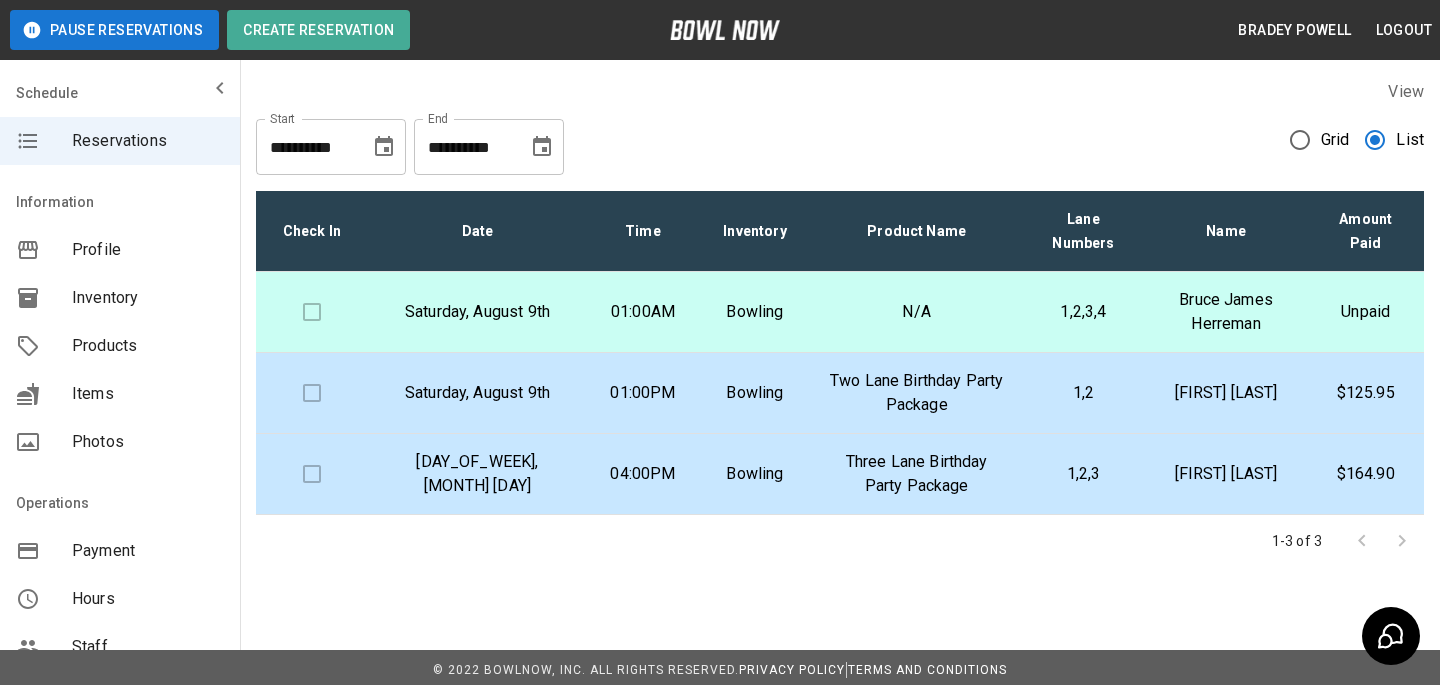 click on "1,2,3" at bounding box center (1083, 474) 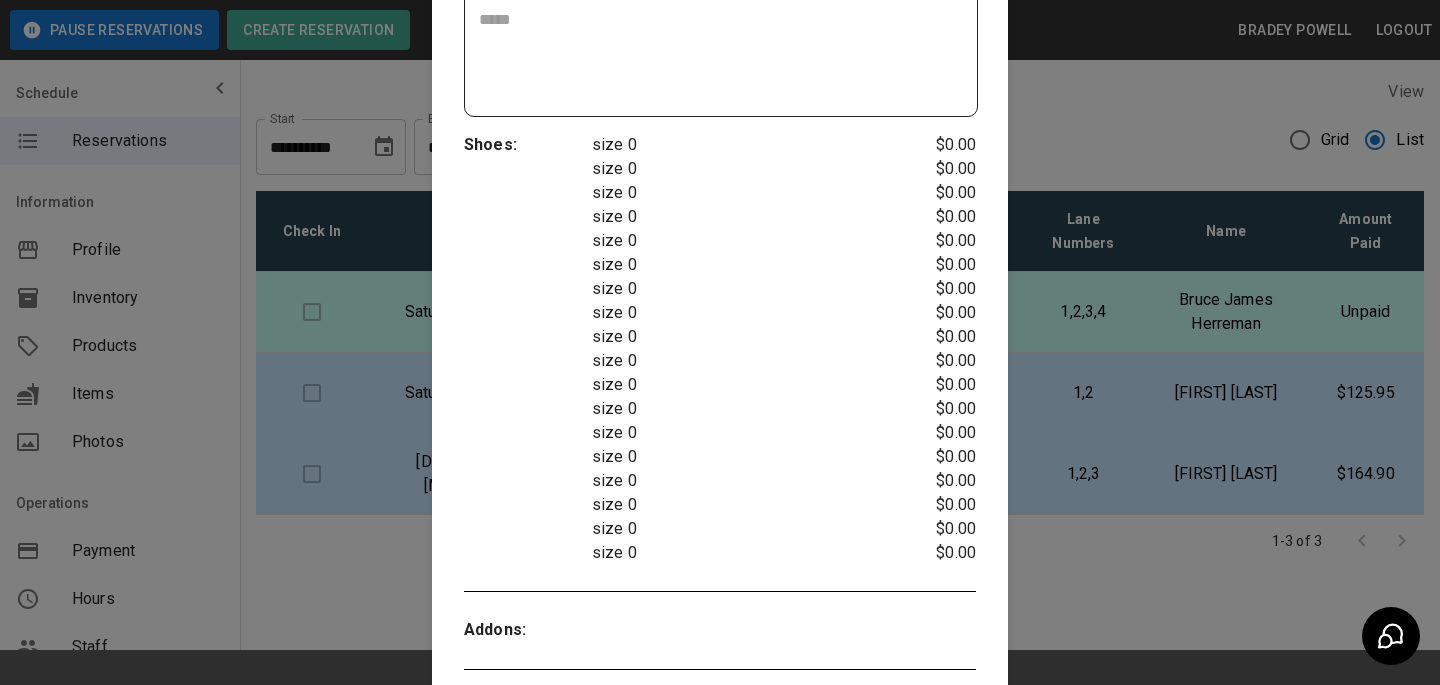 scroll, scrollTop: 1148, scrollLeft: 0, axis: vertical 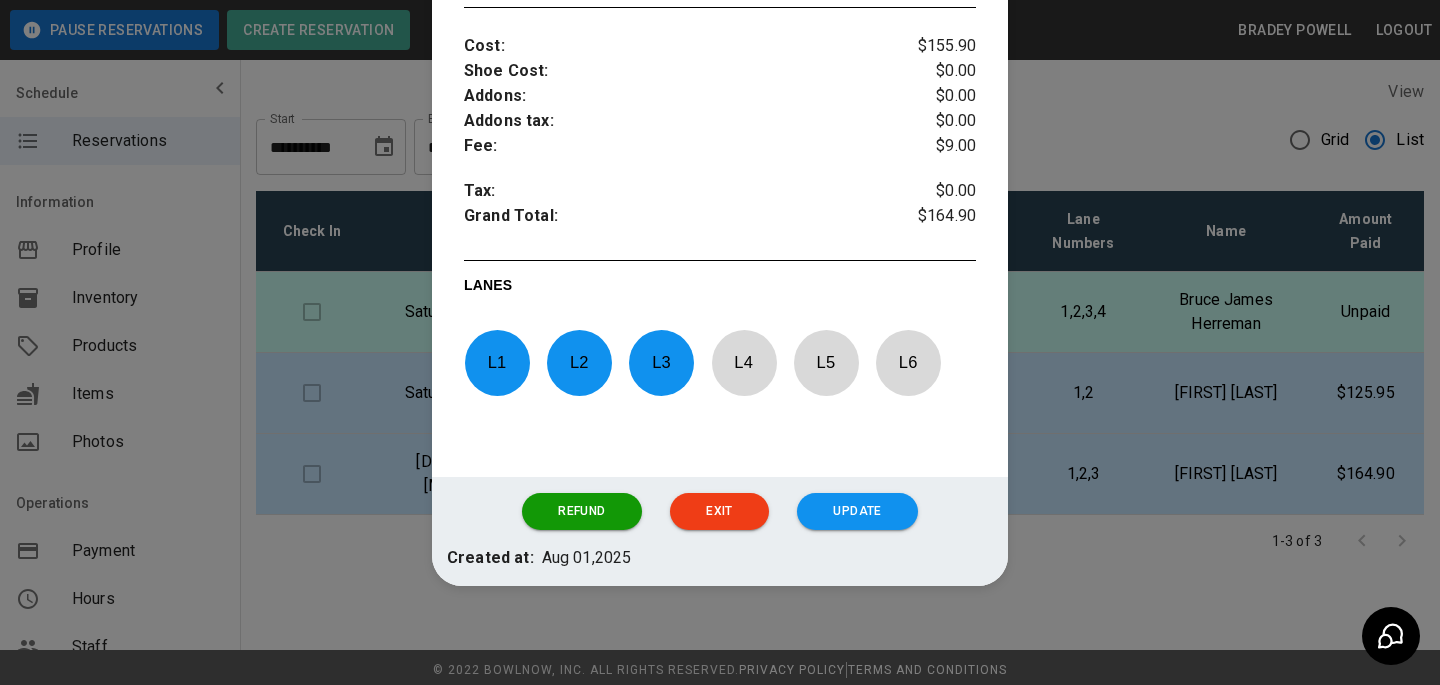 click at bounding box center [720, 342] 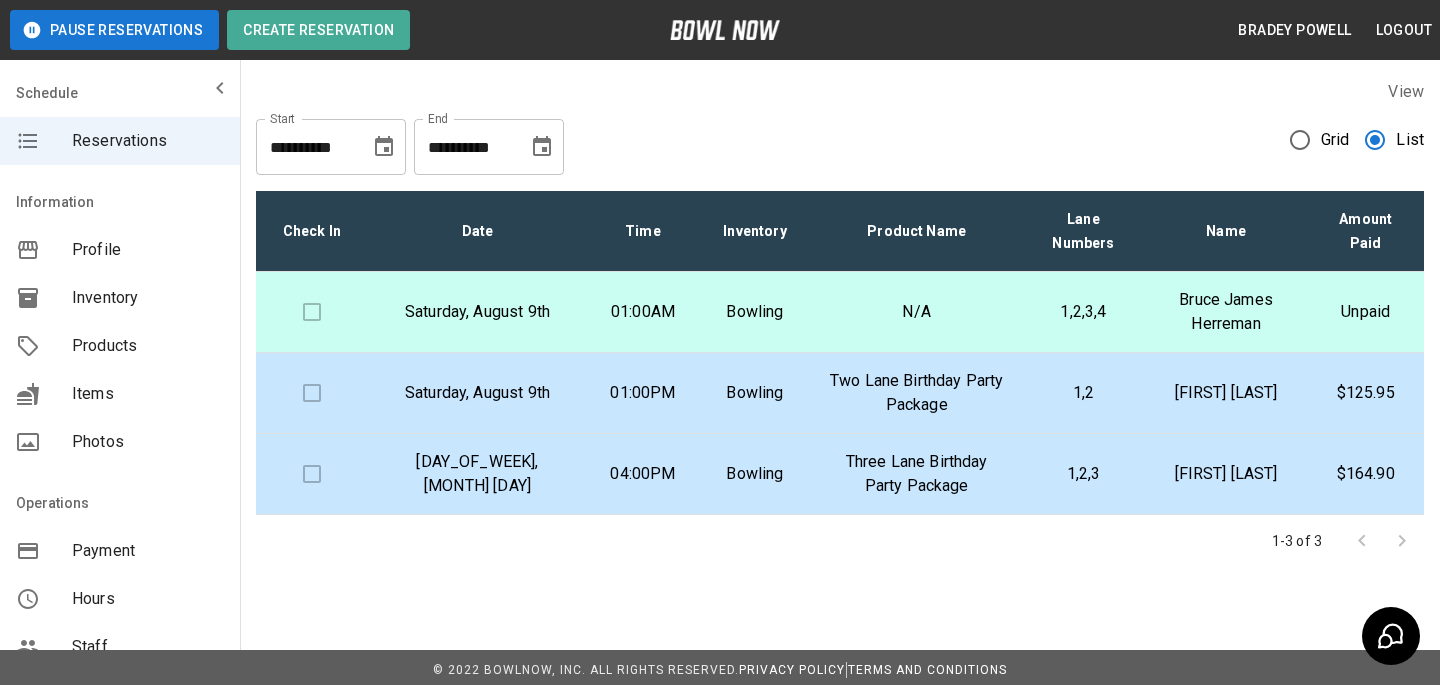 scroll, scrollTop: 395, scrollLeft: 0, axis: vertical 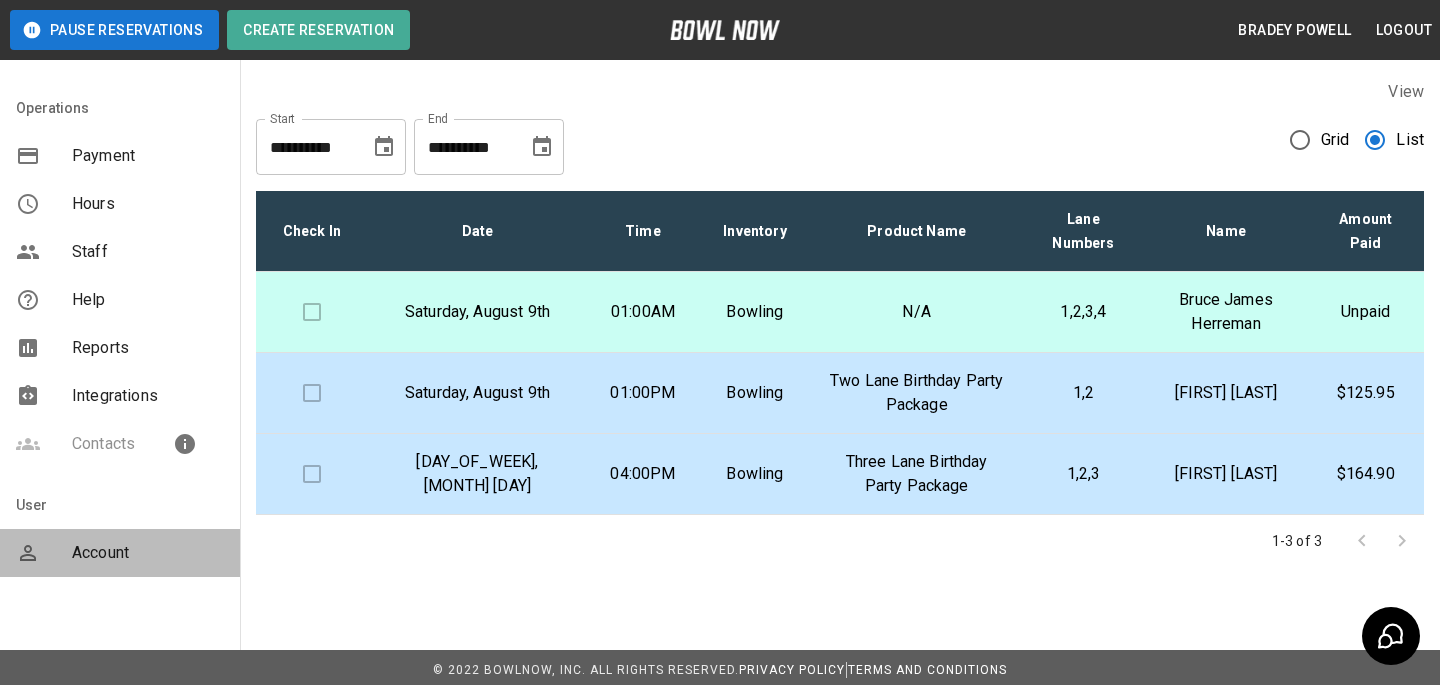 click on "Account" at bounding box center (148, 553) 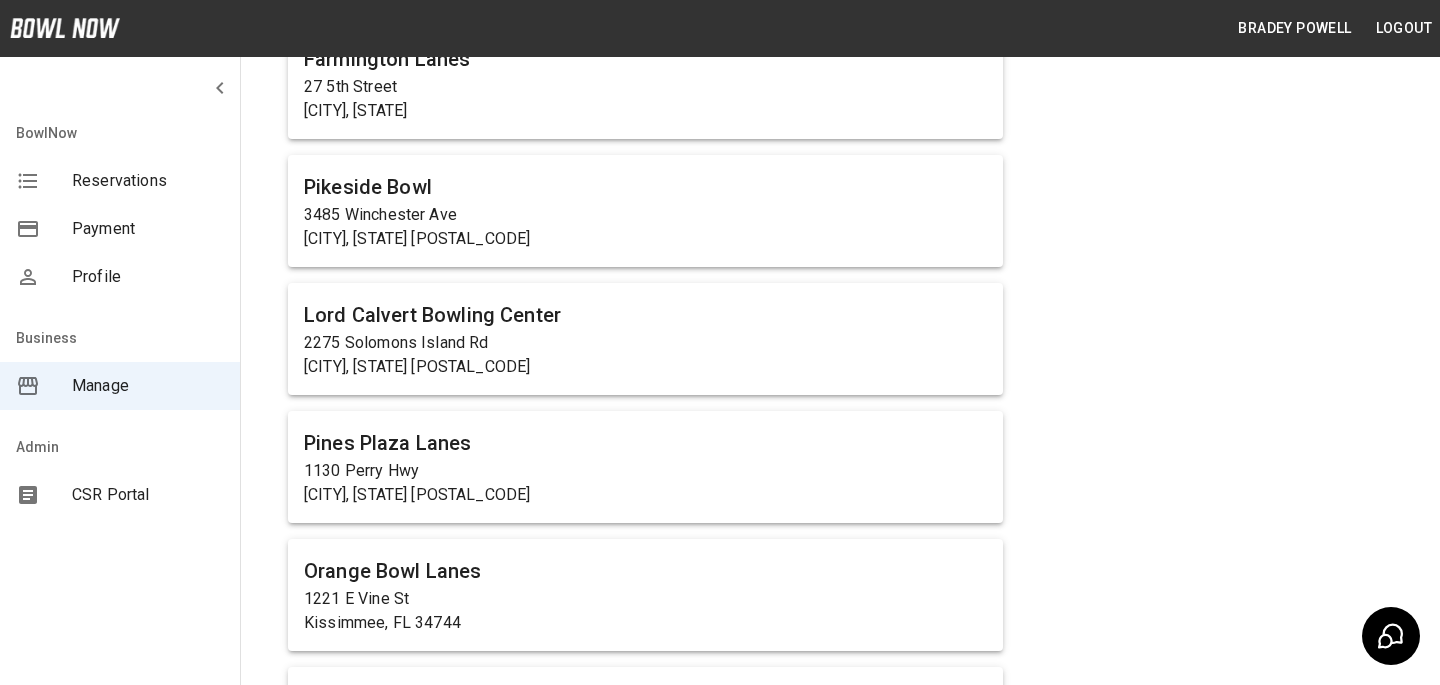 scroll, scrollTop: 6263, scrollLeft: 0, axis: vertical 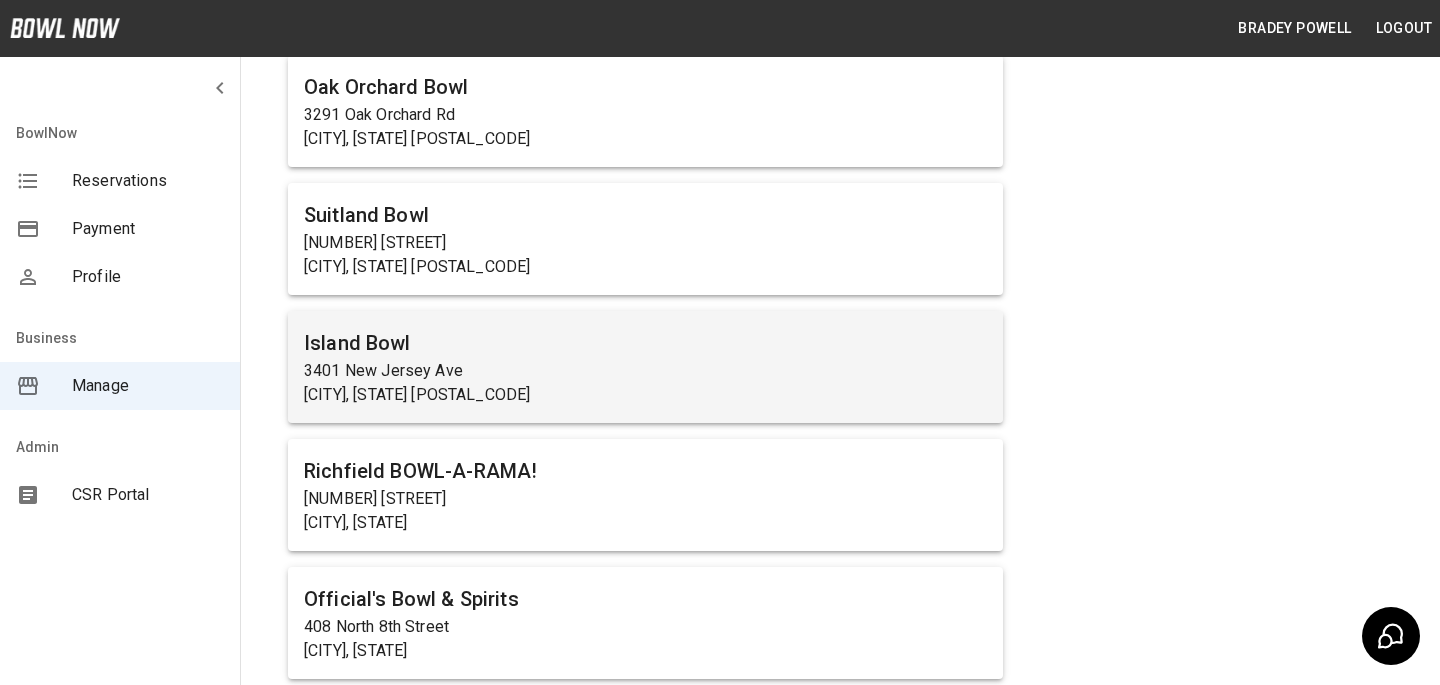 click on "Island Bowl" at bounding box center [645, 343] 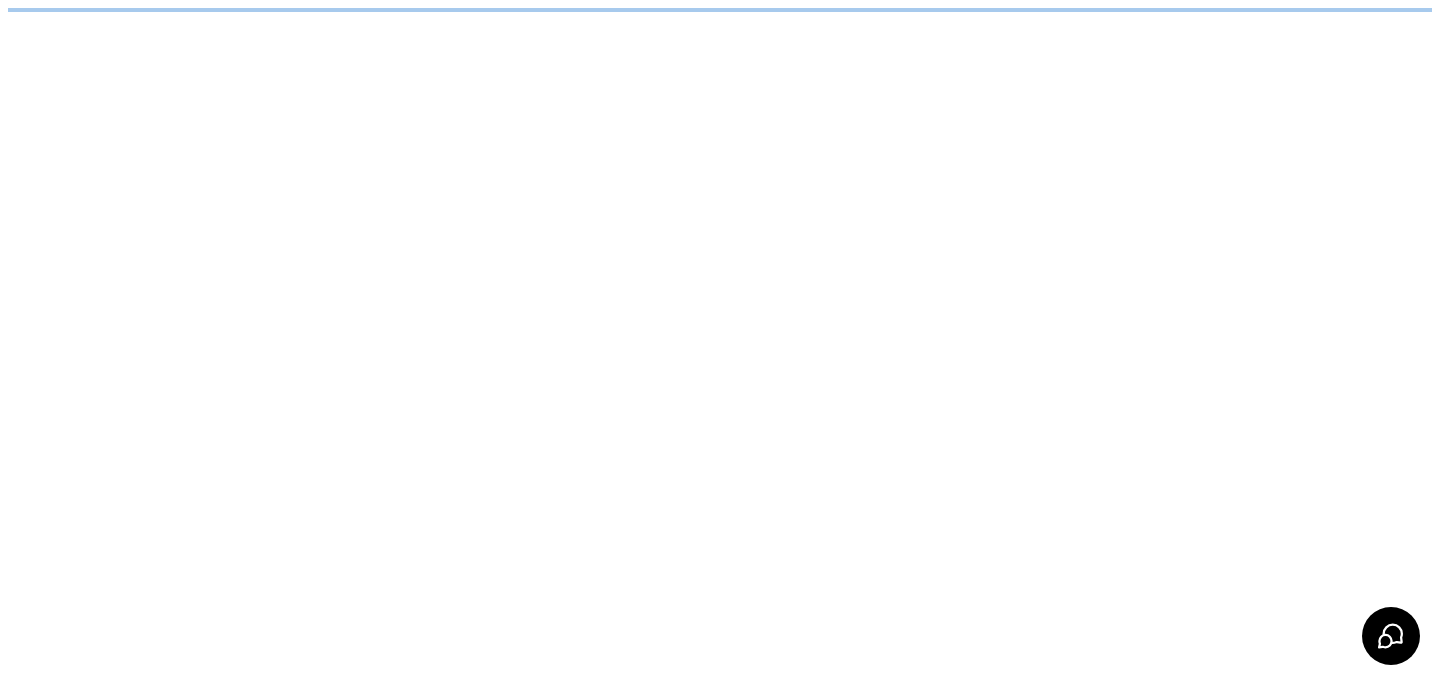 scroll, scrollTop: 0, scrollLeft: 0, axis: both 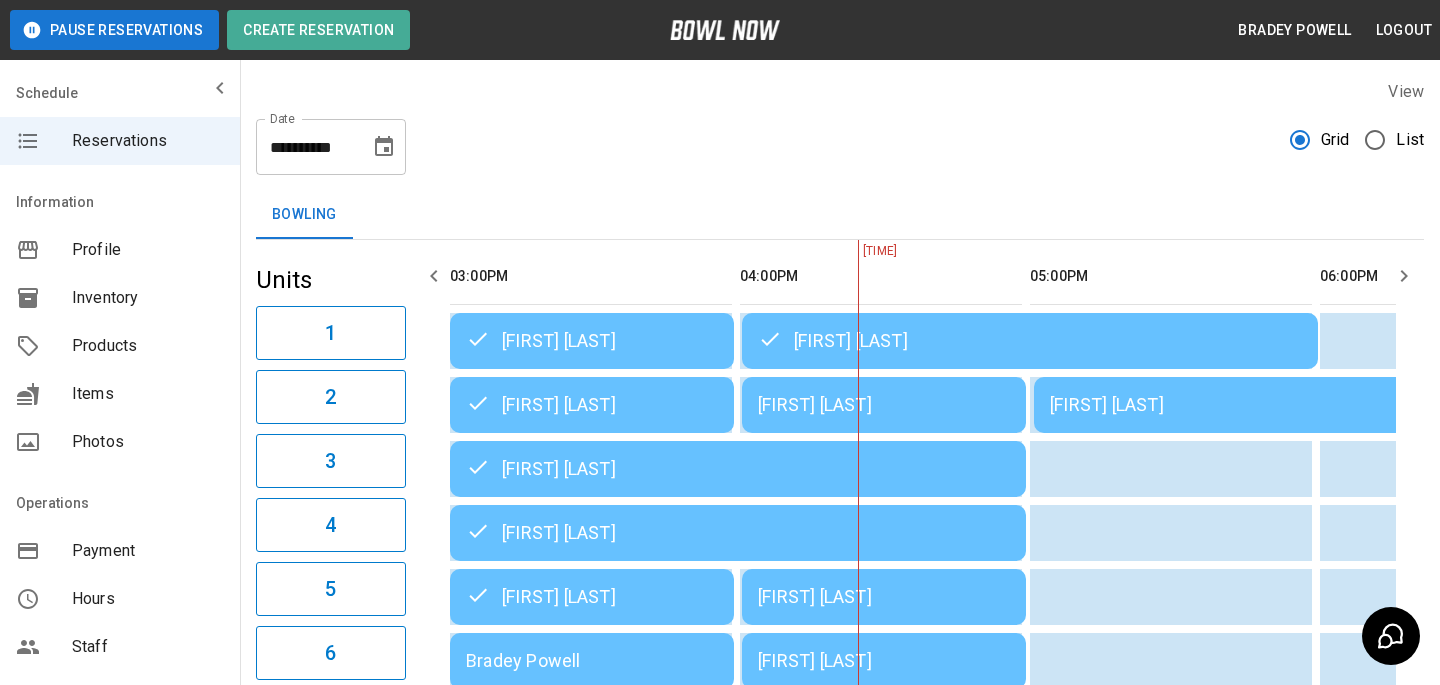 click on "Products" at bounding box center [120, 346] 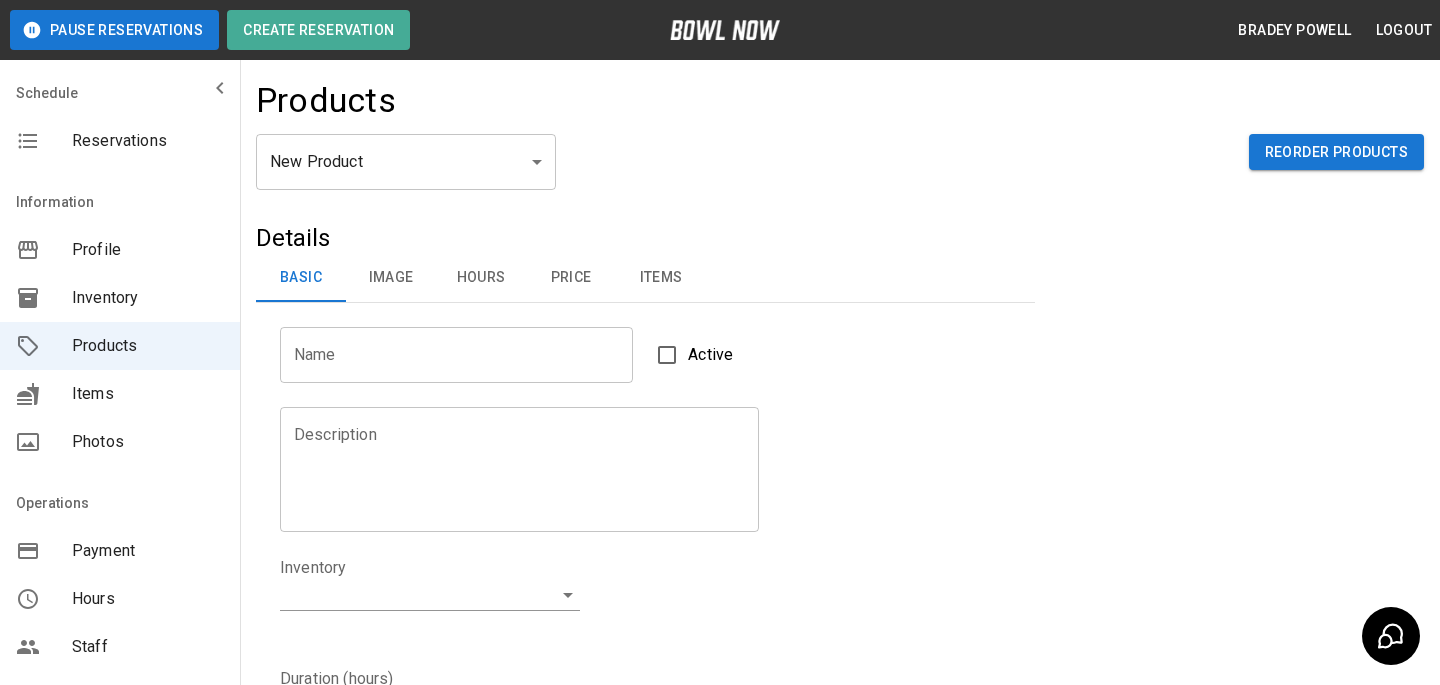 click on "Pause Reservations Create Reservation [FIRST] [LAST] Logout Schedule Reservations Information Profile Inventory Products Items Photos Operations Payment Hours Staff Help Reports Integrations Contacts User Account Products New Product ** ​ Reorder Products Details Basic Image Hours Price Items Name Name Active Description Description Inventory ​ Duration (hours) Min * Min Max * Max Guest Count Min * Min Max * Max Limit Product Availability Restrict product availability within a date range Limit Availability? Current Image Select an Image Upload   Product Hours: Same as Business Hours ******* Product Hours: Deposit only? Collect Deposit Only % * ​ percent ******* ​ Unit Price $ * Unit Price per hour **** ​ Price per Shoe $ * Price per Shoe Include Shoes? Require Shoes? Sales Tax % * Sales Tax Tax Unit Price Tax Shoes Discounts and Promos Create discount codes and promos for your product ADD DISCOUNT CODE Select Items For This Product Allow customers to edit or cancel their reservation? Yes Create   |" at bounding box center (720, 644) 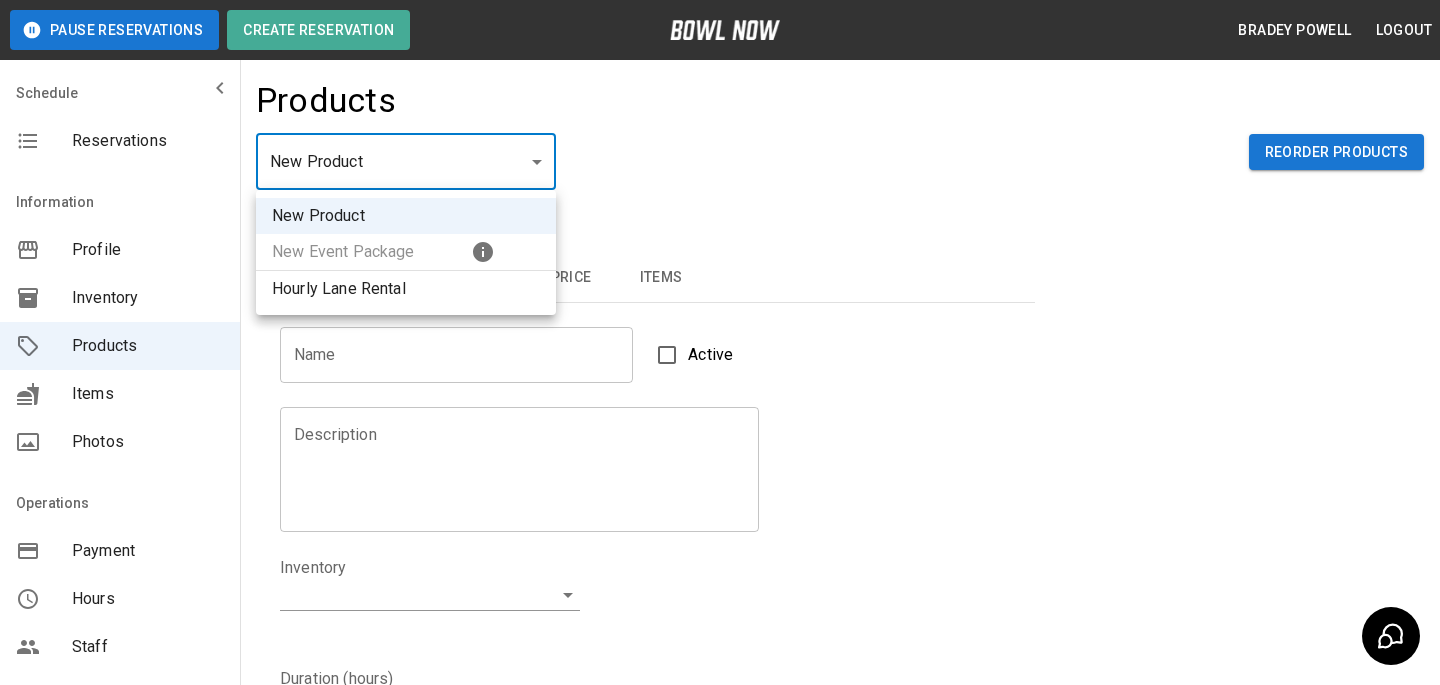 click on "Hourly Lane Rental" at bounding box center (406, 289) 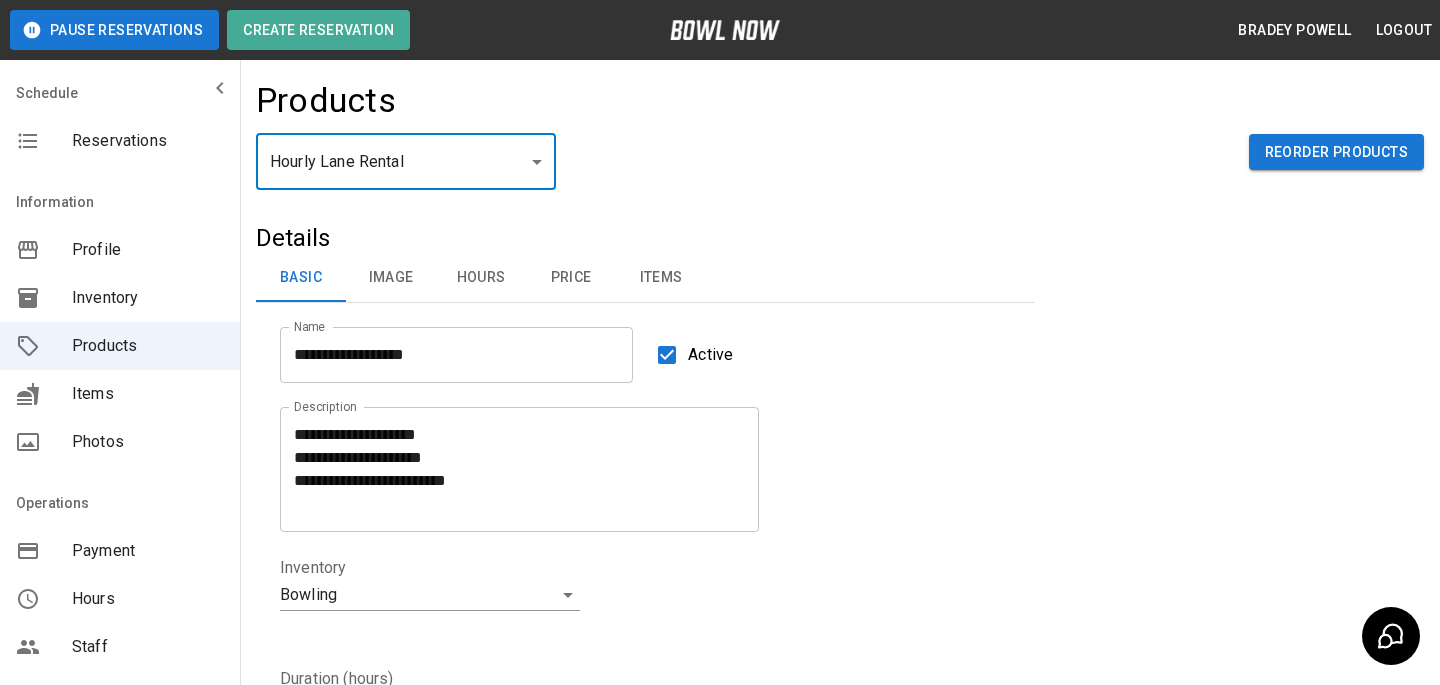 click on "**********" at bounding box center (519, 469) 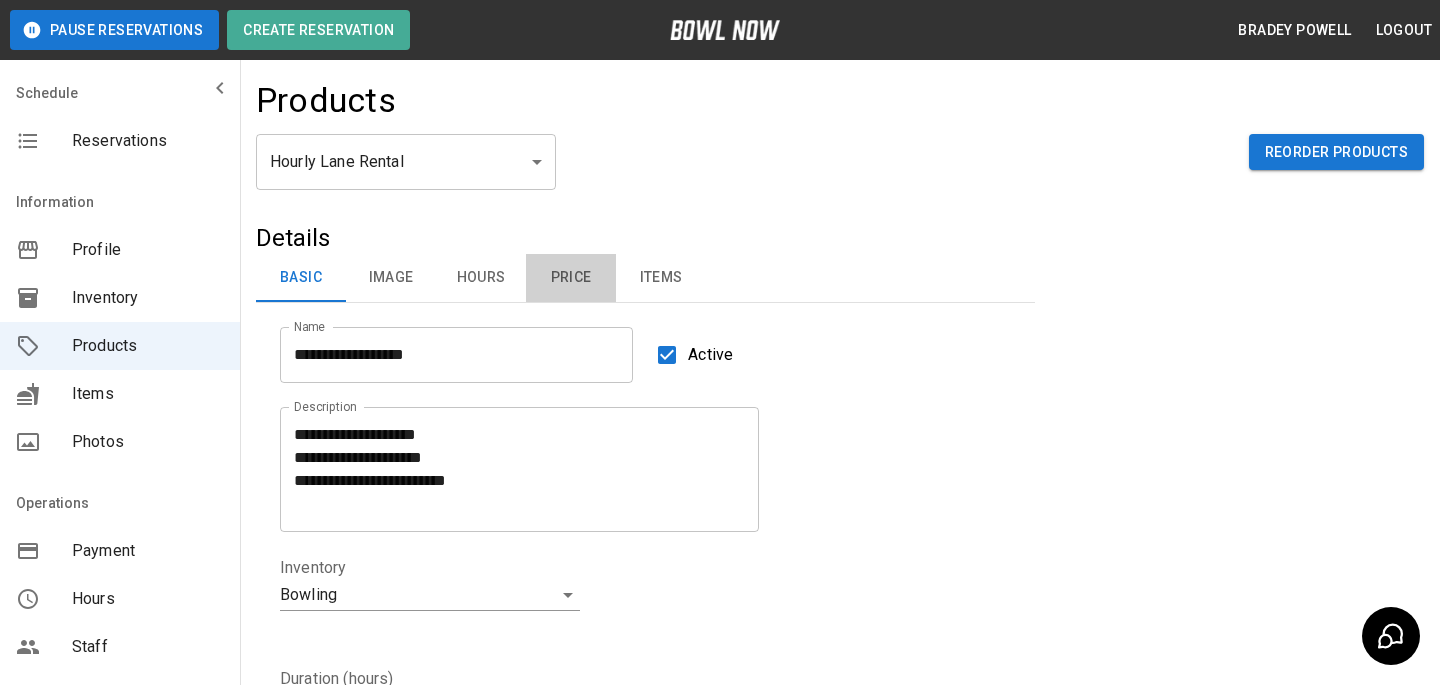 click on "Price" at bounding box center [571, 278] 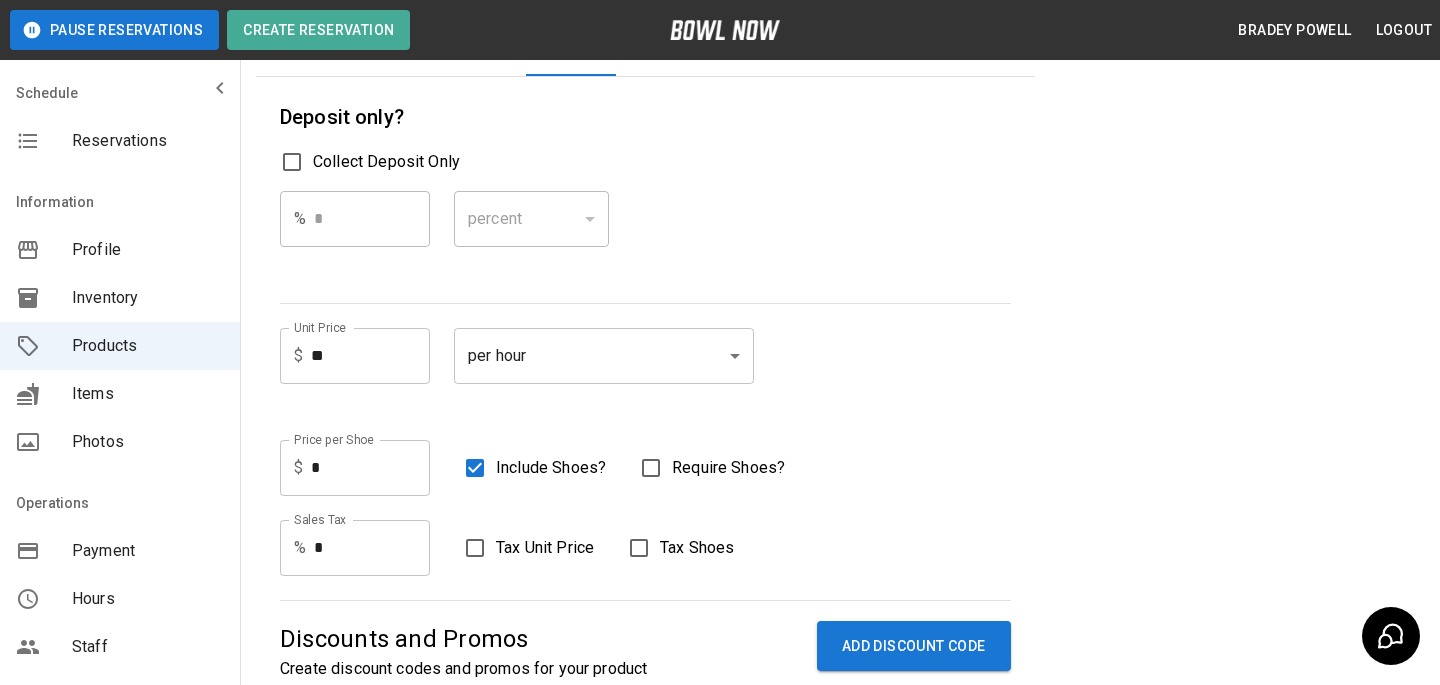 scroll, scrollTop: 0, scrollLeft: 0, axis: both 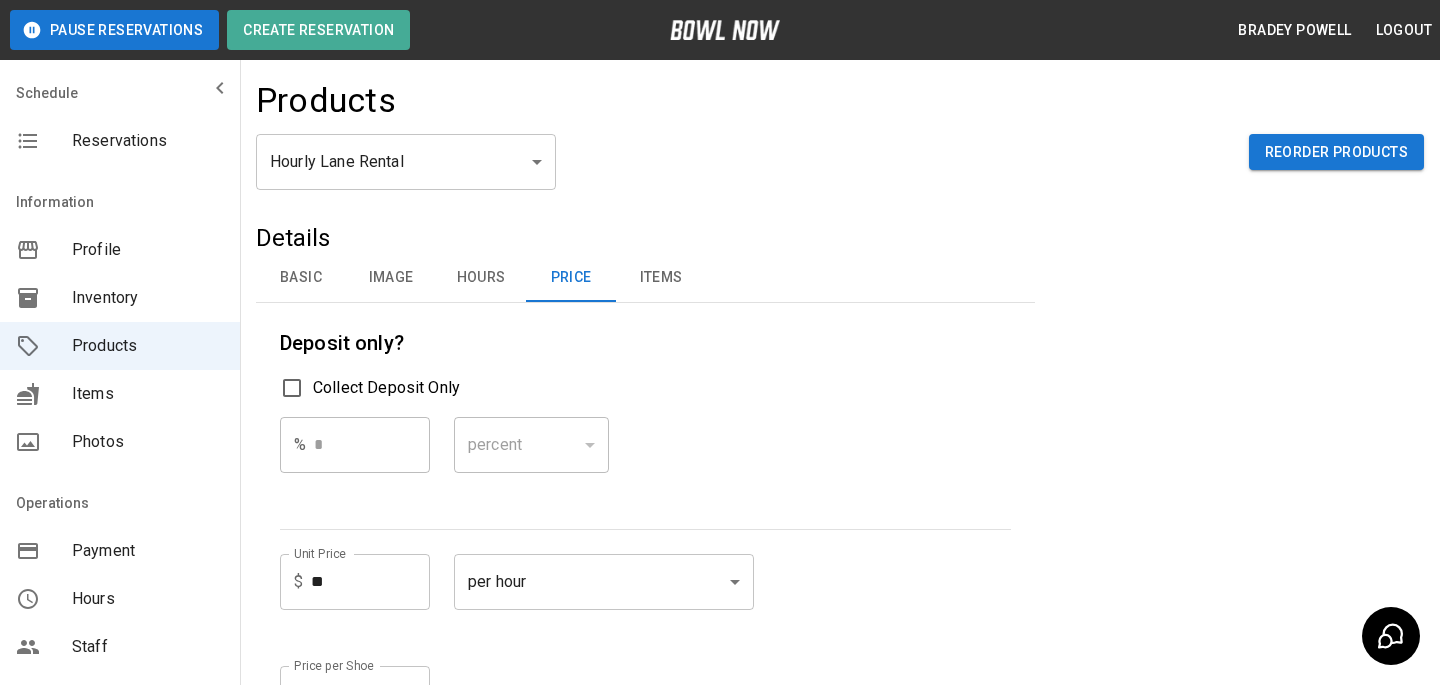 click on "**" at bounding box center [370, 582] 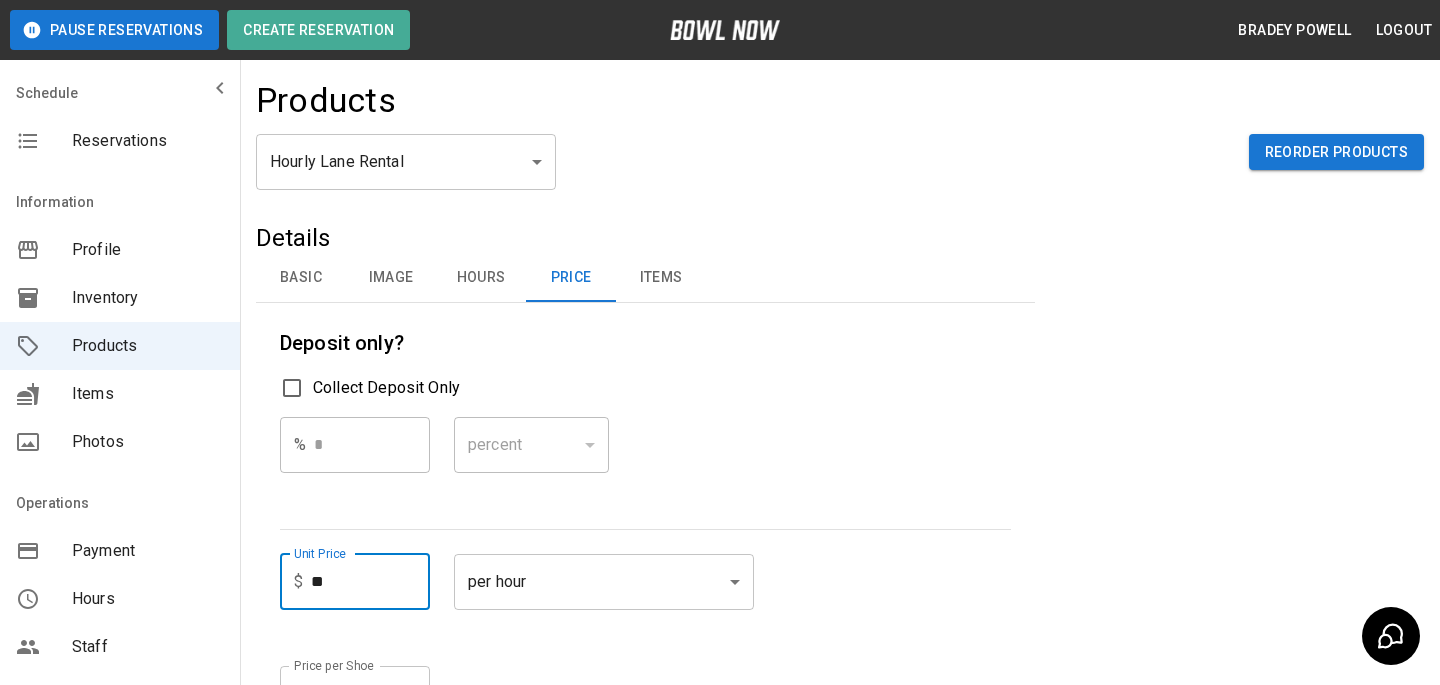 click on "**" at bounding box center (370, 582) 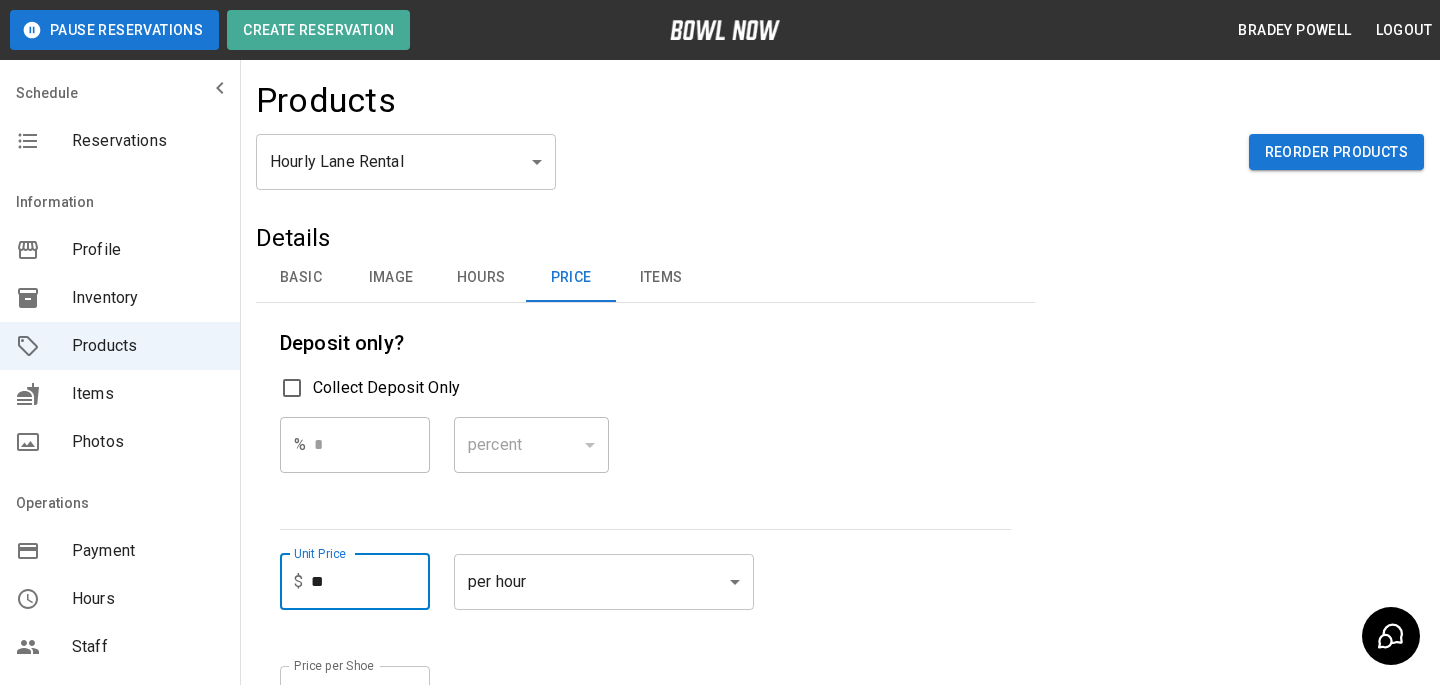 type on "**" 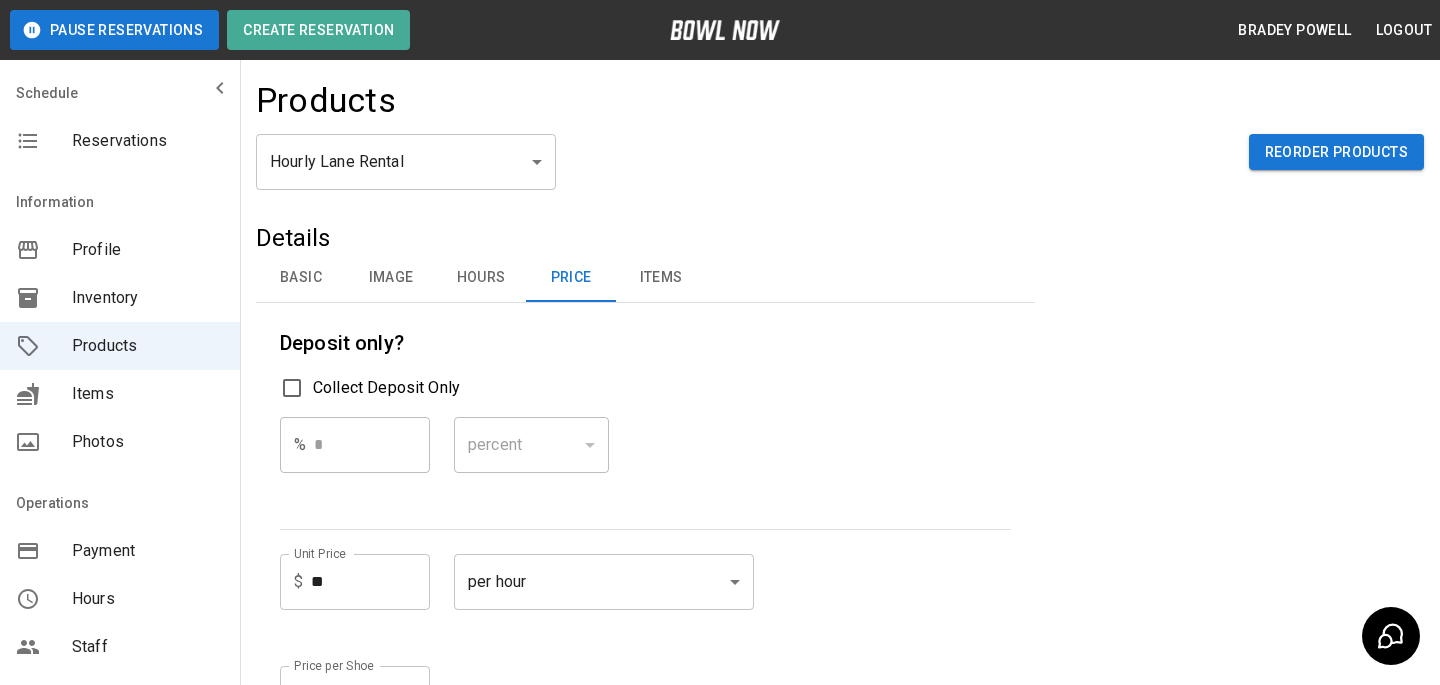 click on "Deposit only? Collect Deposit Only % * ​ percent ******* ​ Unit Price $ ** Unit Price per hour **** ​ Price per Shoe $ * Price per Shoe Include Shoes? Require Shoes? Sales Tax % * Sales Tax Tax Unit Price Tax Shoes" at bounding box center [645, 564] 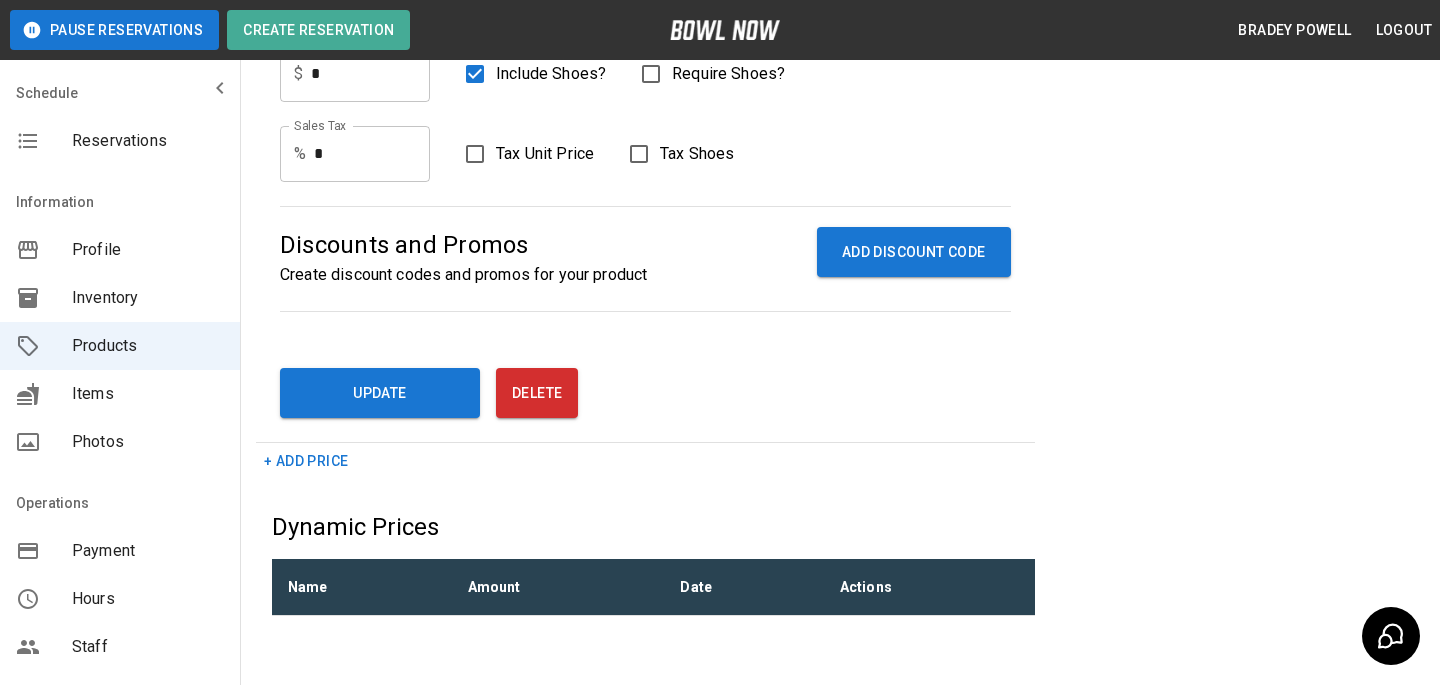 scroll, scrollTop: 618, scrollLeft: 0, axis: vertical 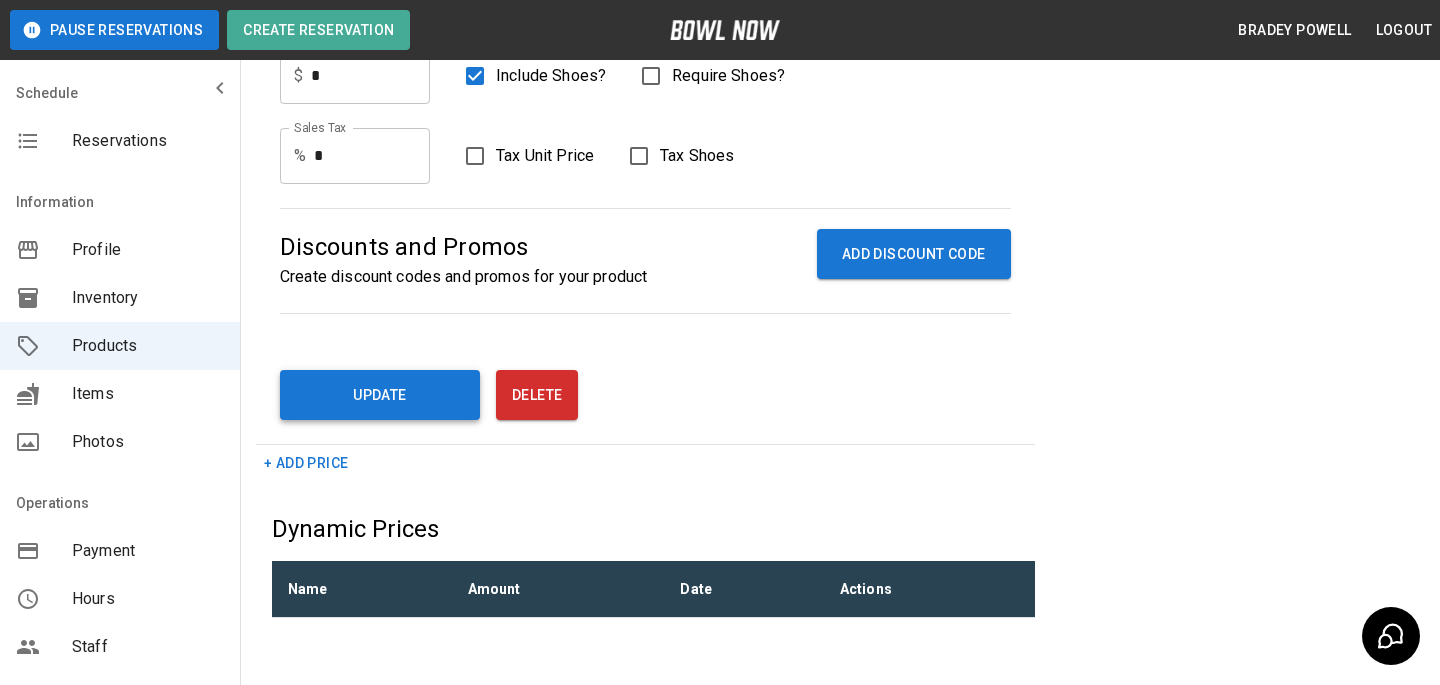 click on "Update" at bounding box center (380, 395) 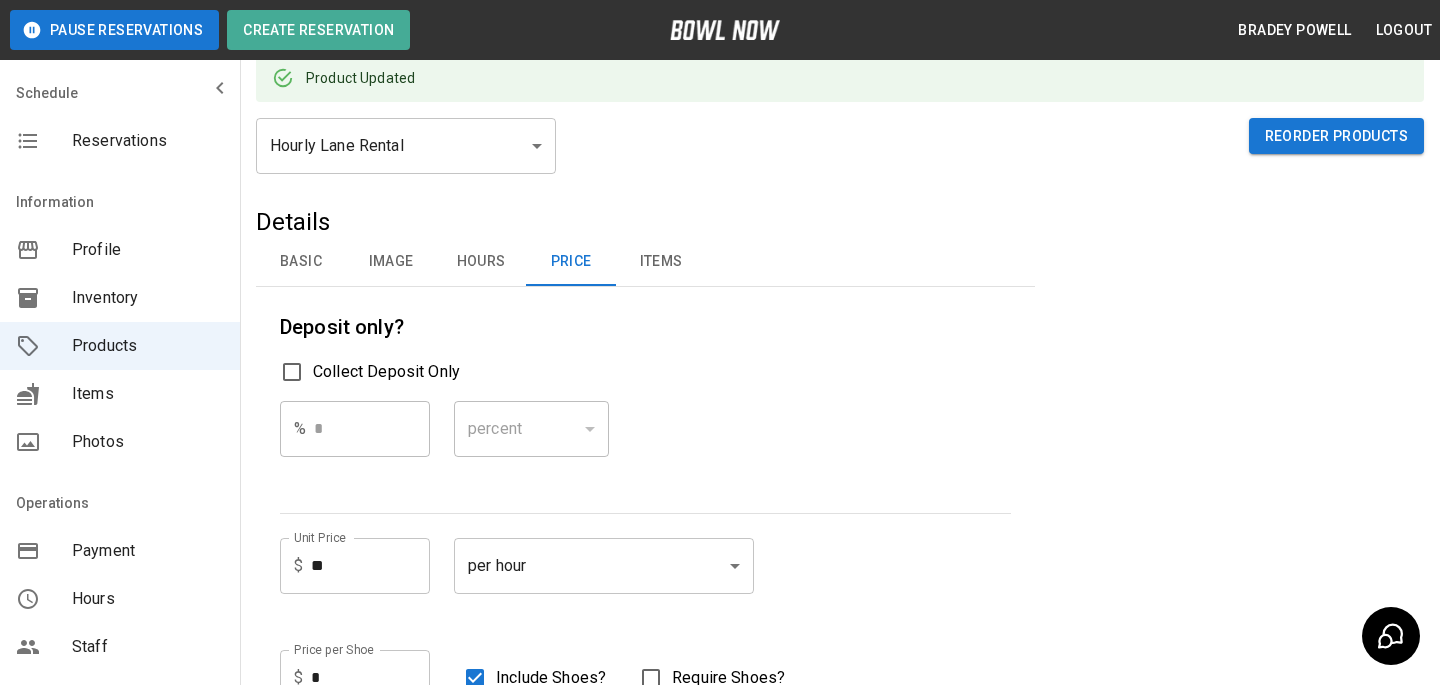 scroll, scrollTop: 63, scrollLeft: 0, axis: vertical 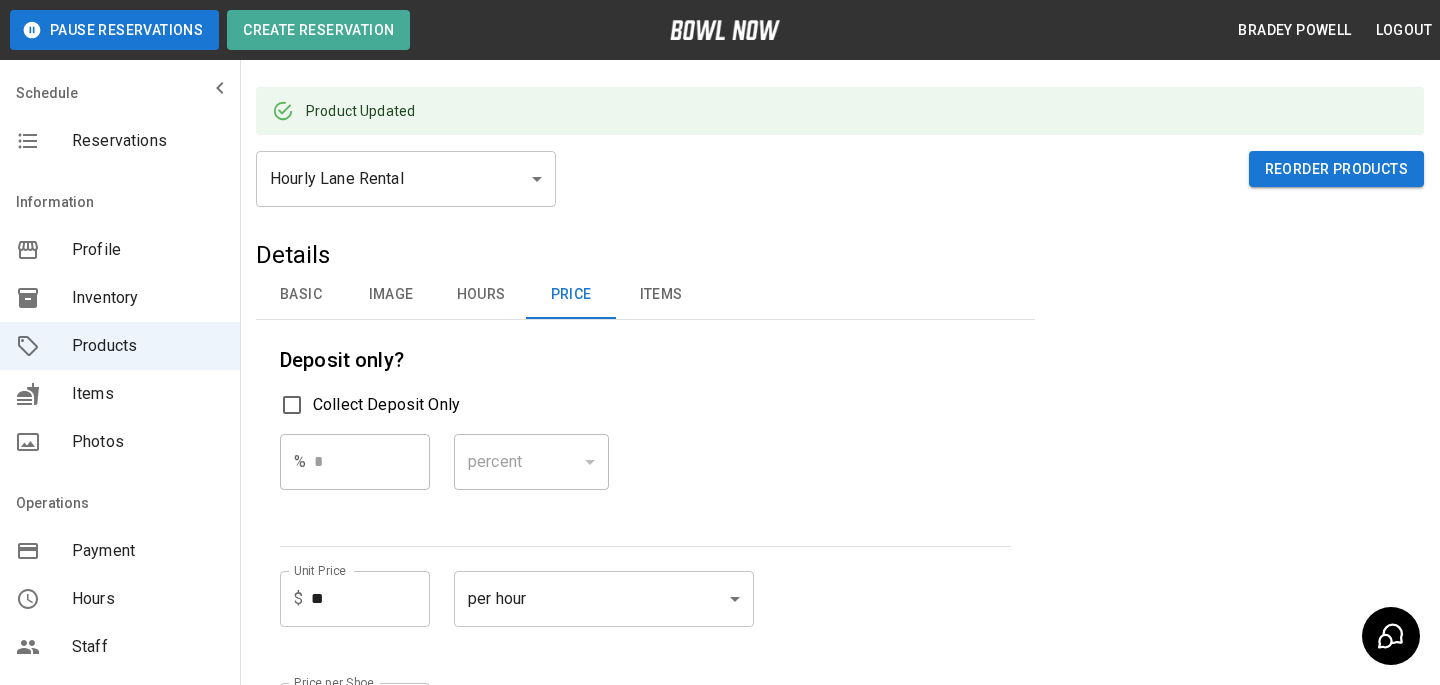 click on "Basic" at bounding box center (301, 295) 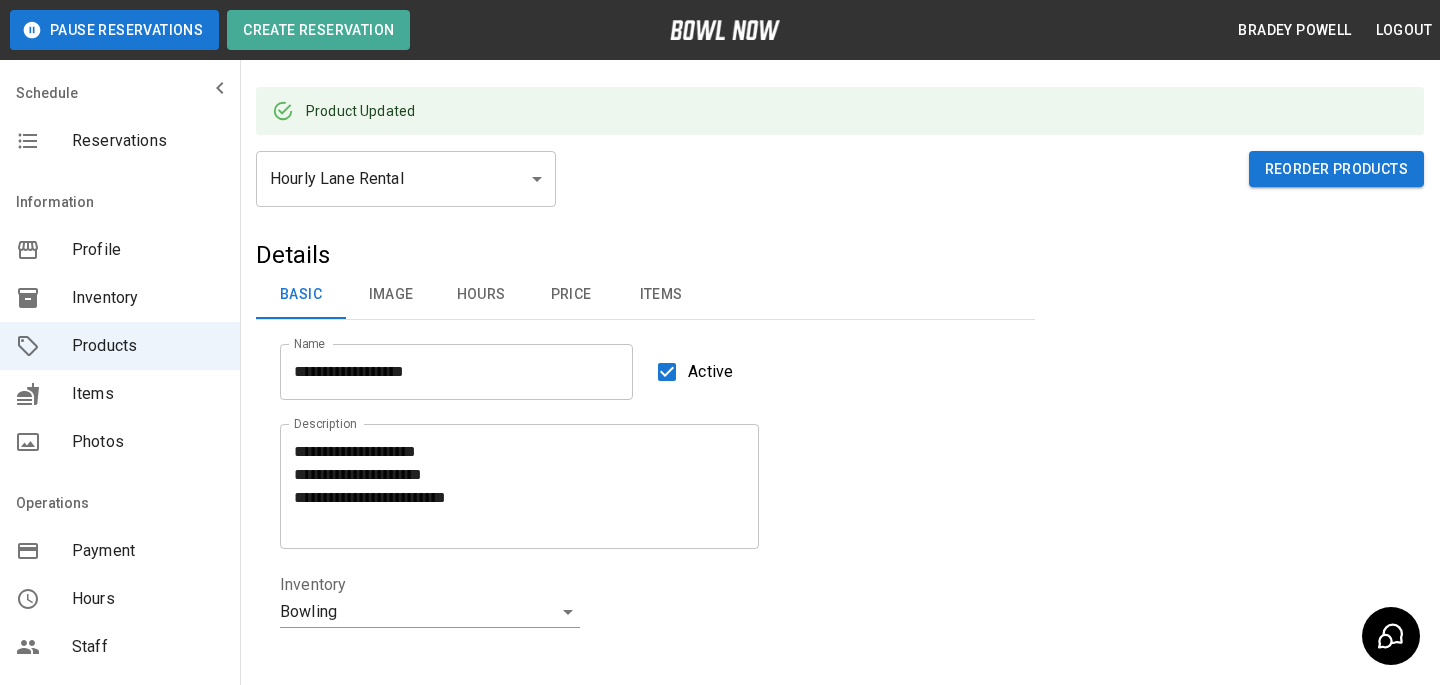 scroll, scrollTop: 81, scrollLeft: 0, axis: vertical 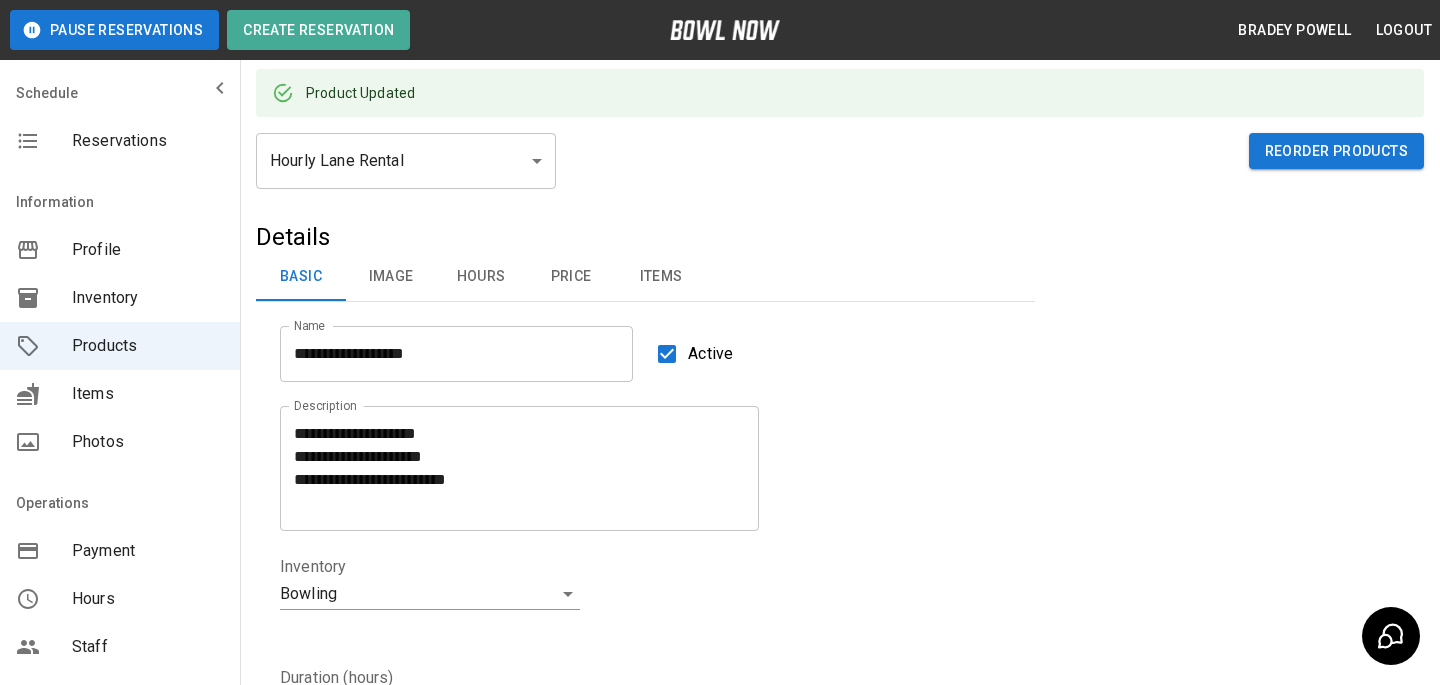 click on "**********" at bounding box center [633, 708] 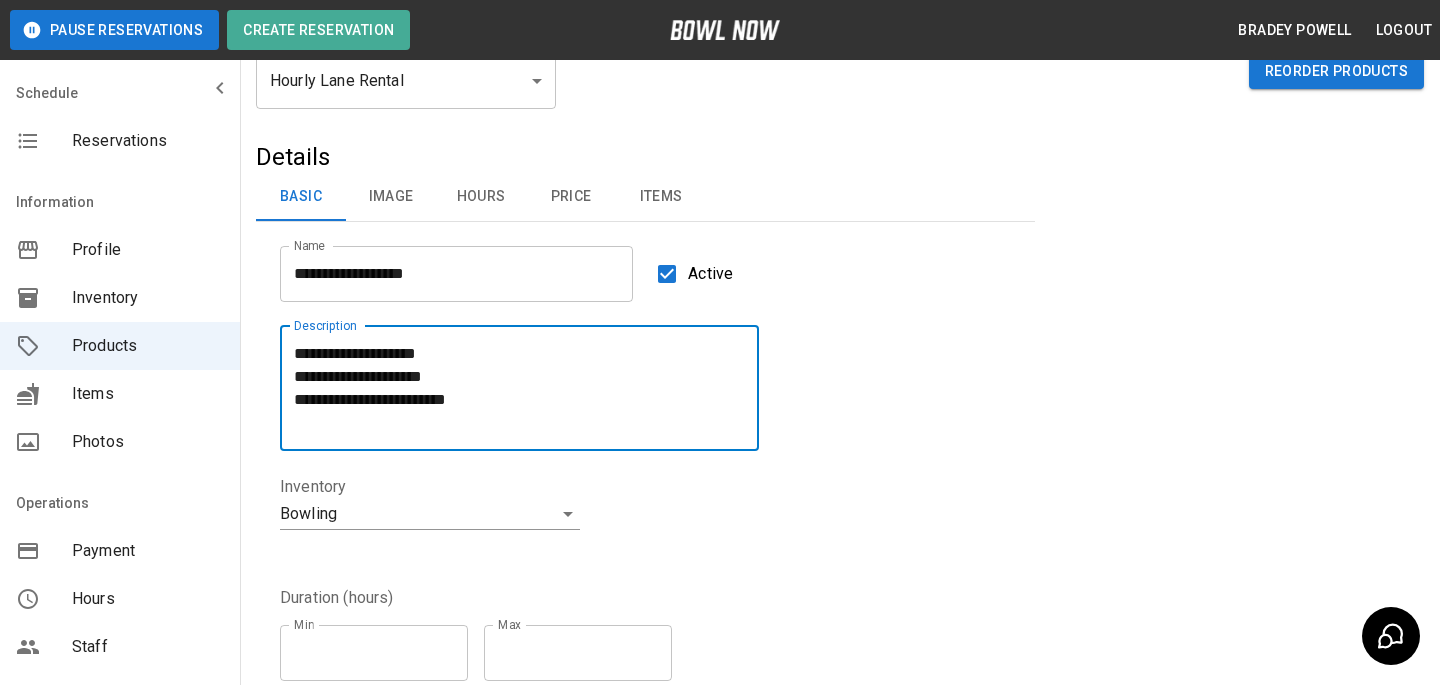 type on "**********" 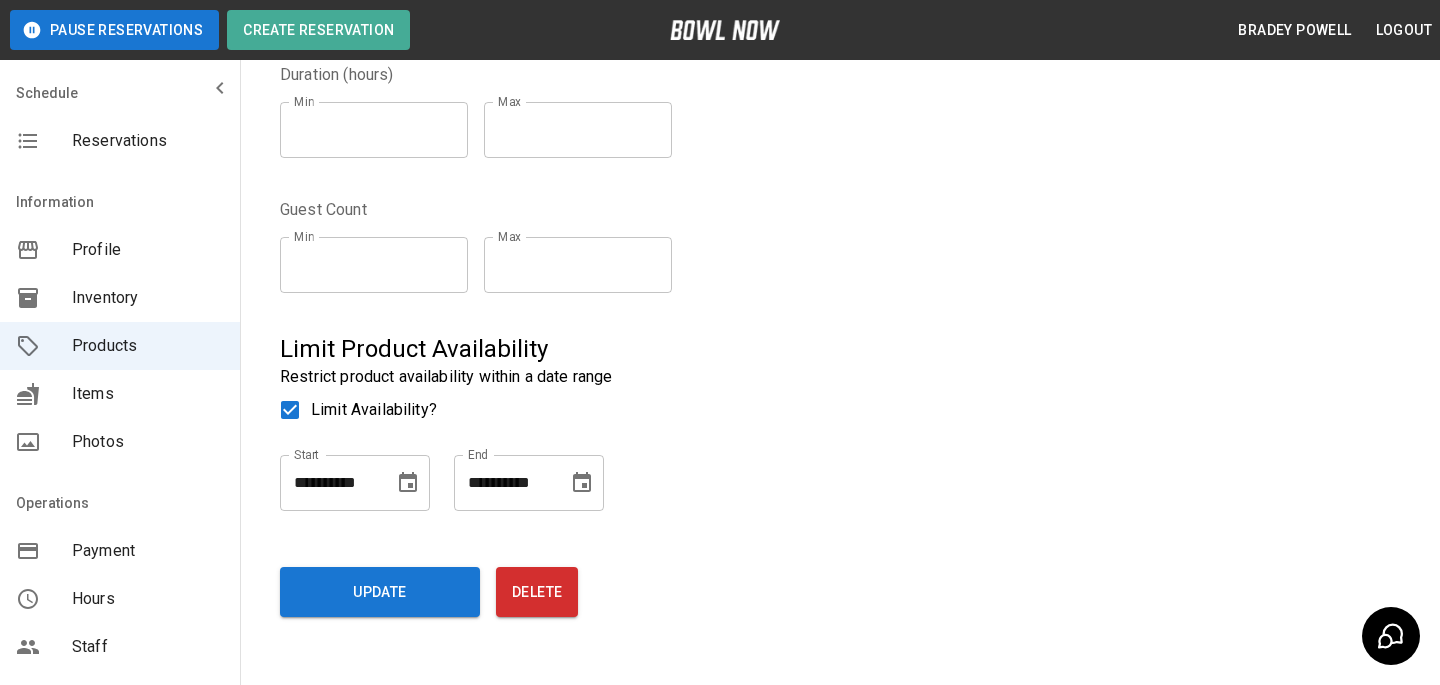scroll, scrollTop: 665, scrollLeft: 0, axis: vertical 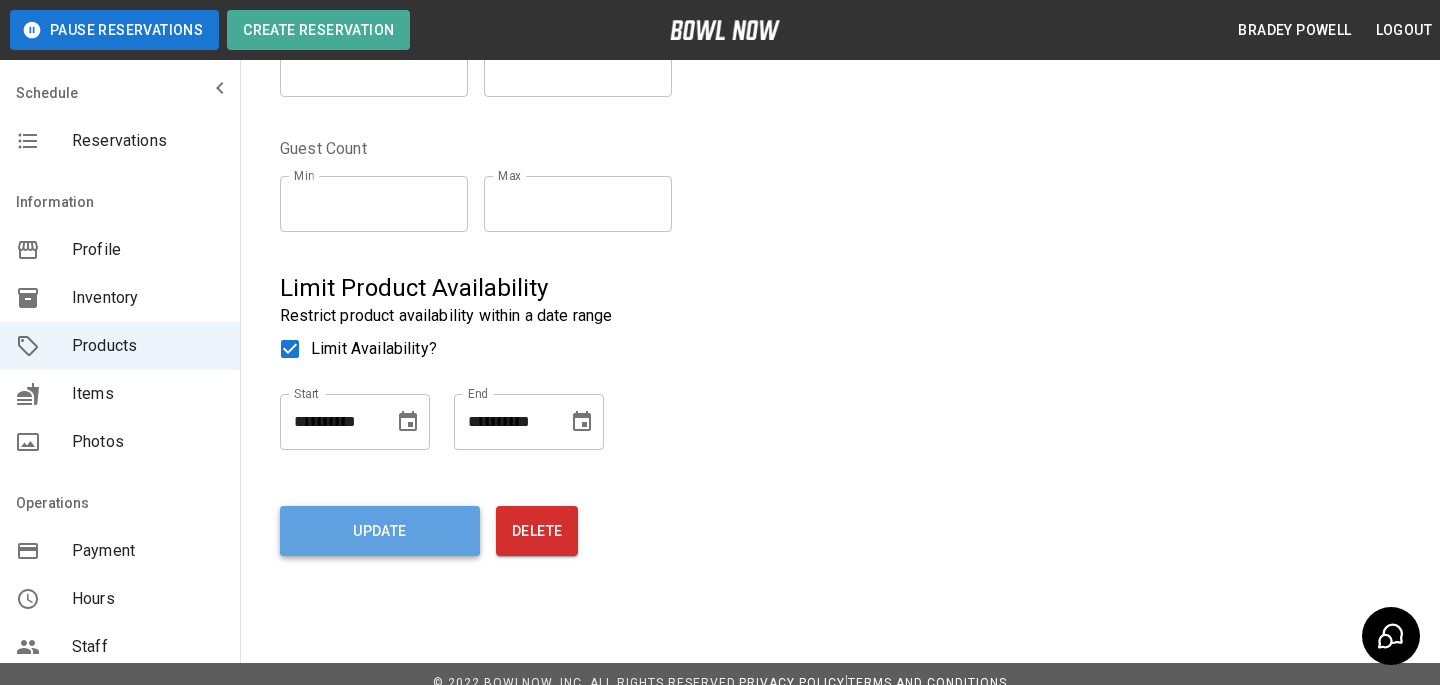 click on "Update" at bounding box center (380, 531) 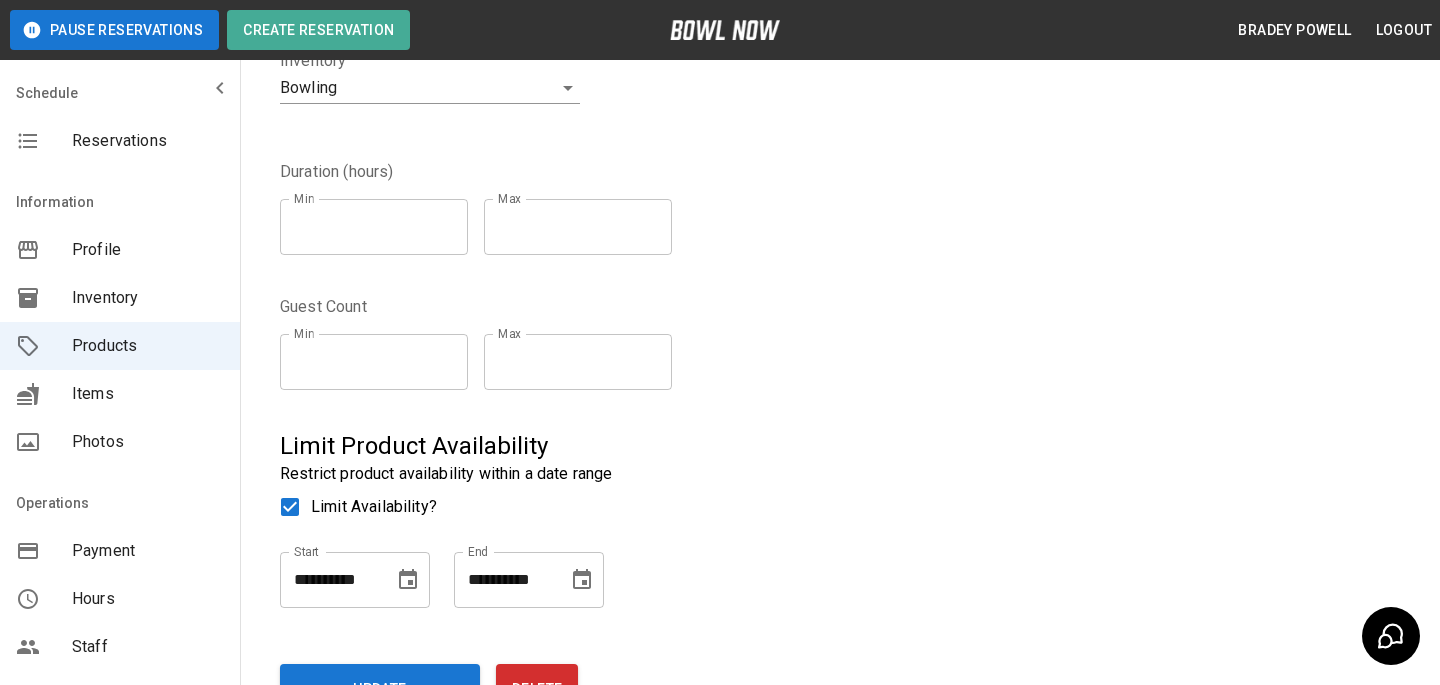 scroll, scrollTop: 572, scrollLeft: 0, axis: vertical 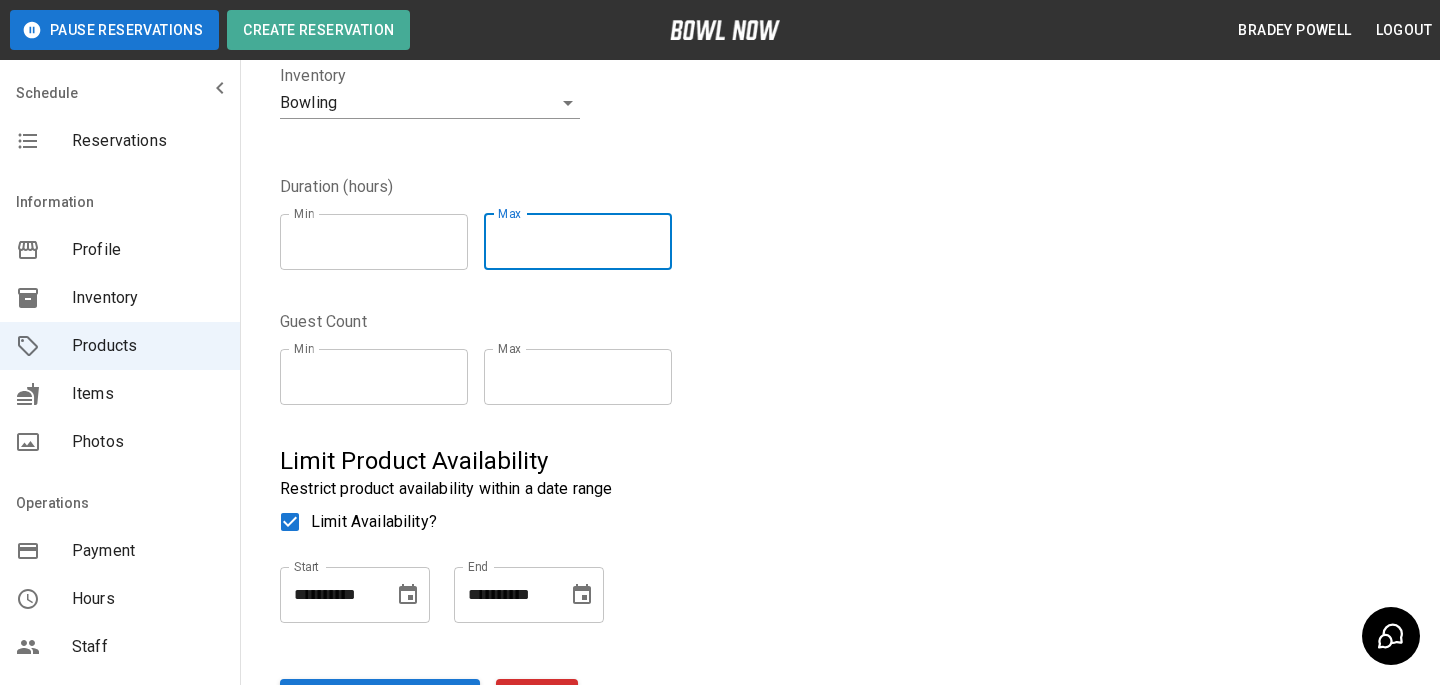 click on "*" at bounding box center [578, 242] 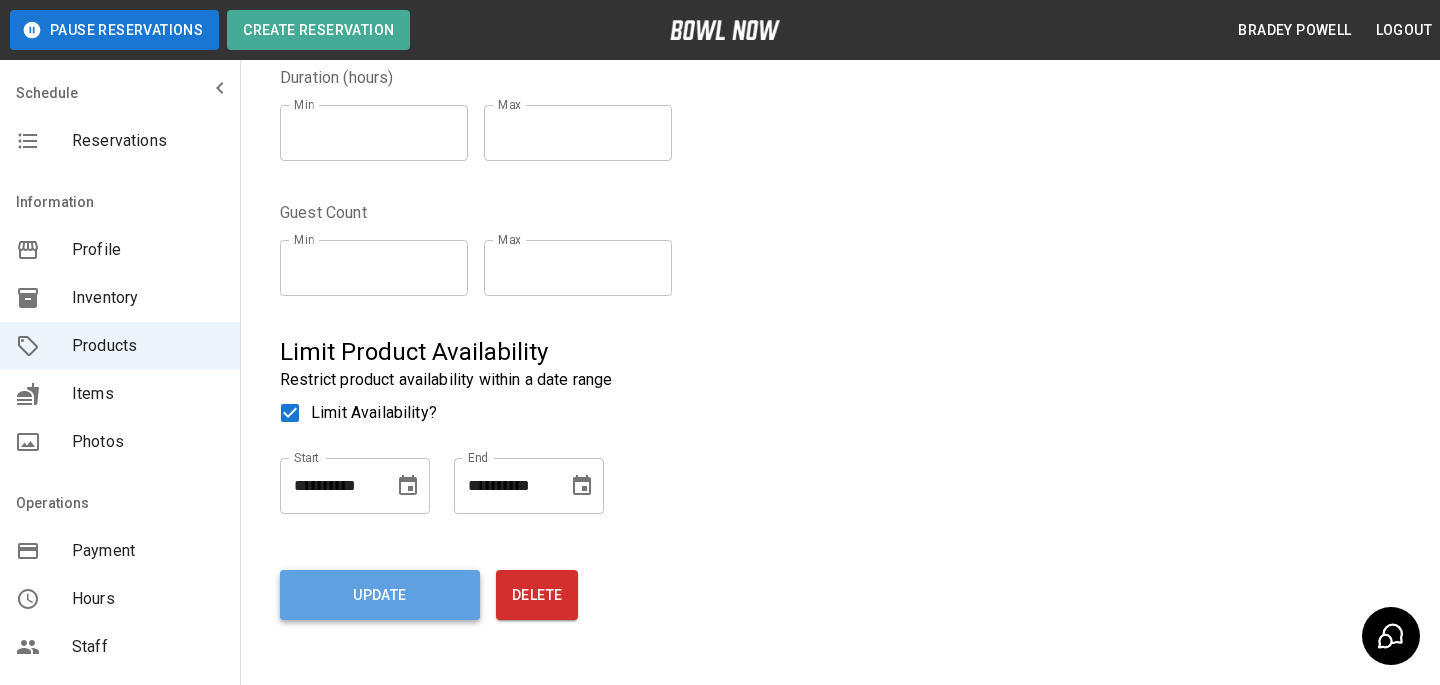 click on "Update" at bounding box center [380, 595] 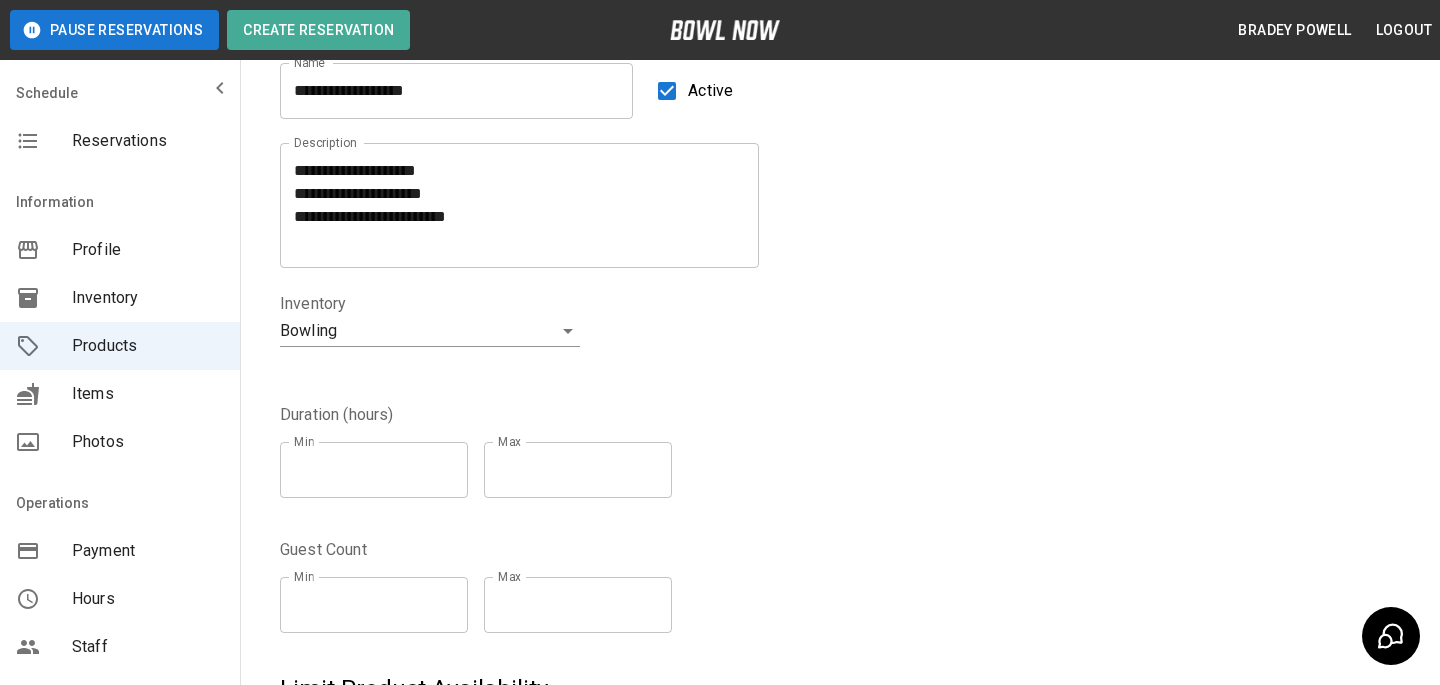 scroll, scrollTop: 26, scrollLeft: 0, axis: vertical 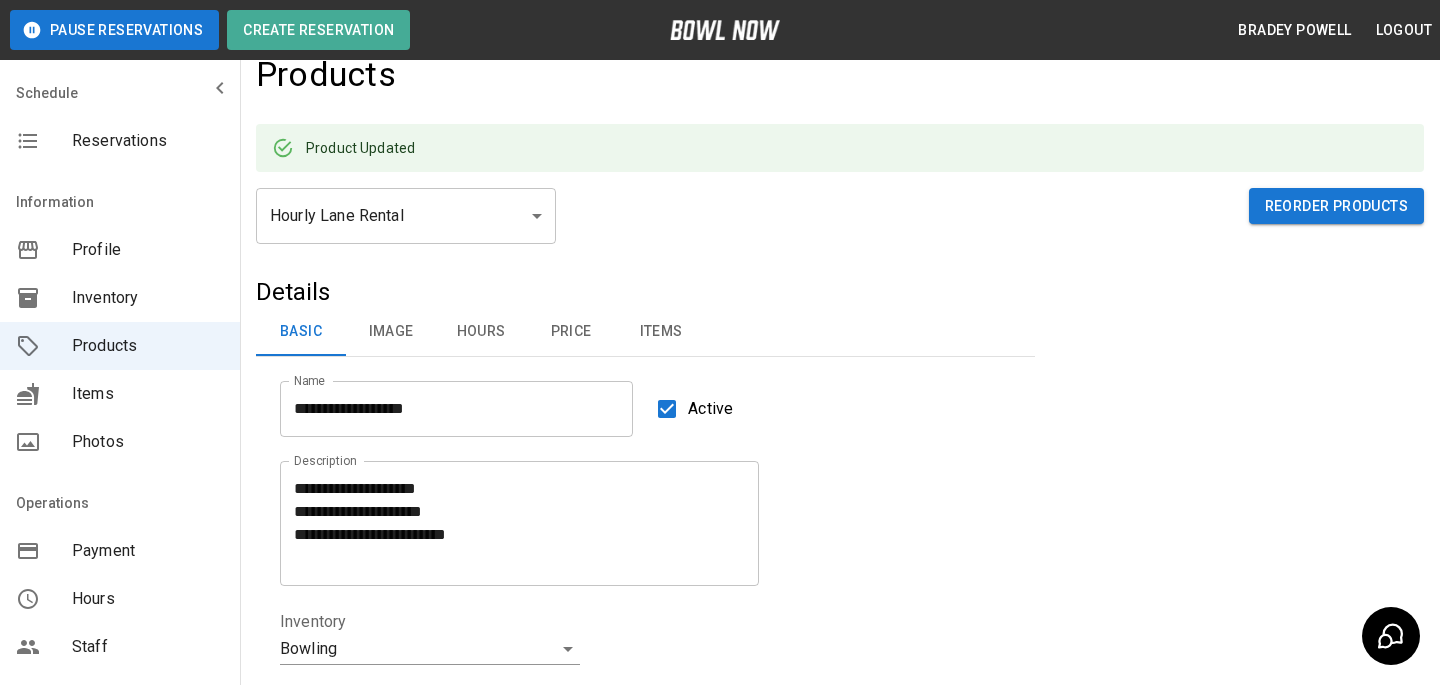 click on "Price" at bounding box center (571, 332) 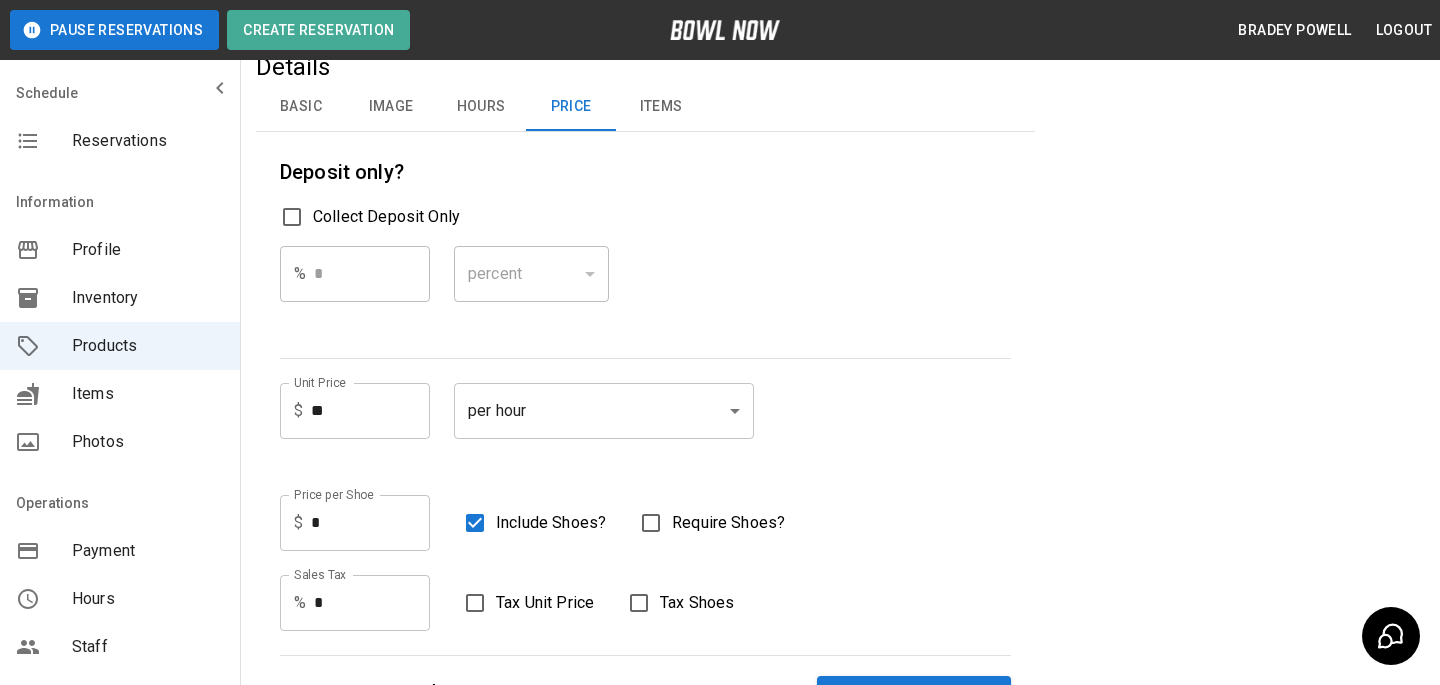 scroll, scrollTop: 283, scrollLeft: 0, axis: vertical 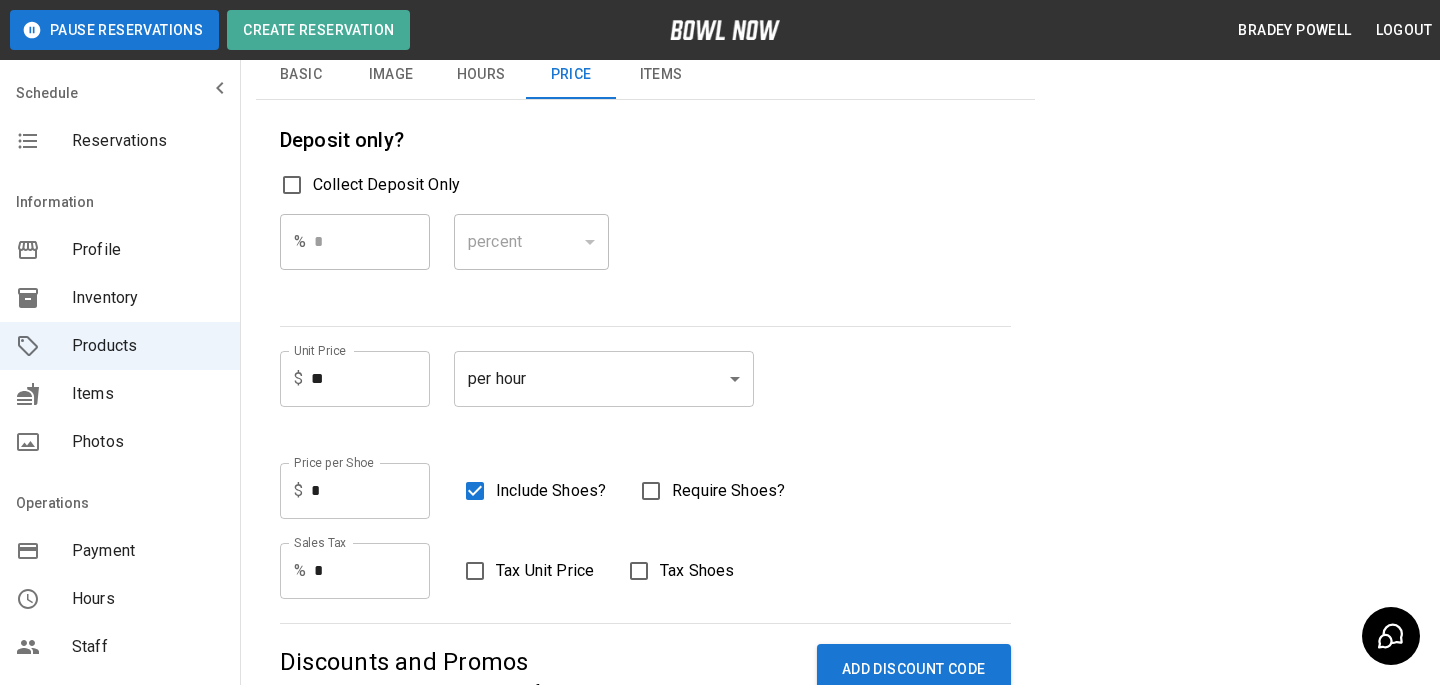 click on "*" at bounding box center (370, 491) 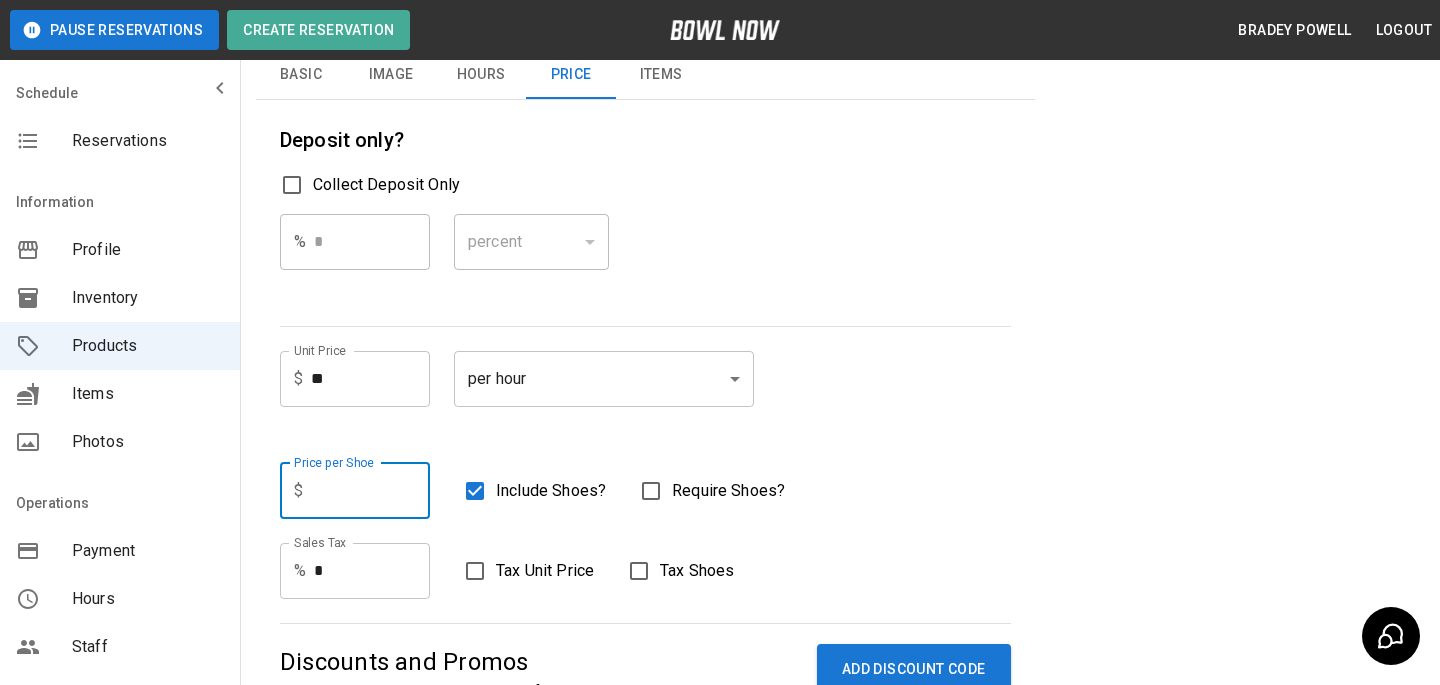 type on "*" 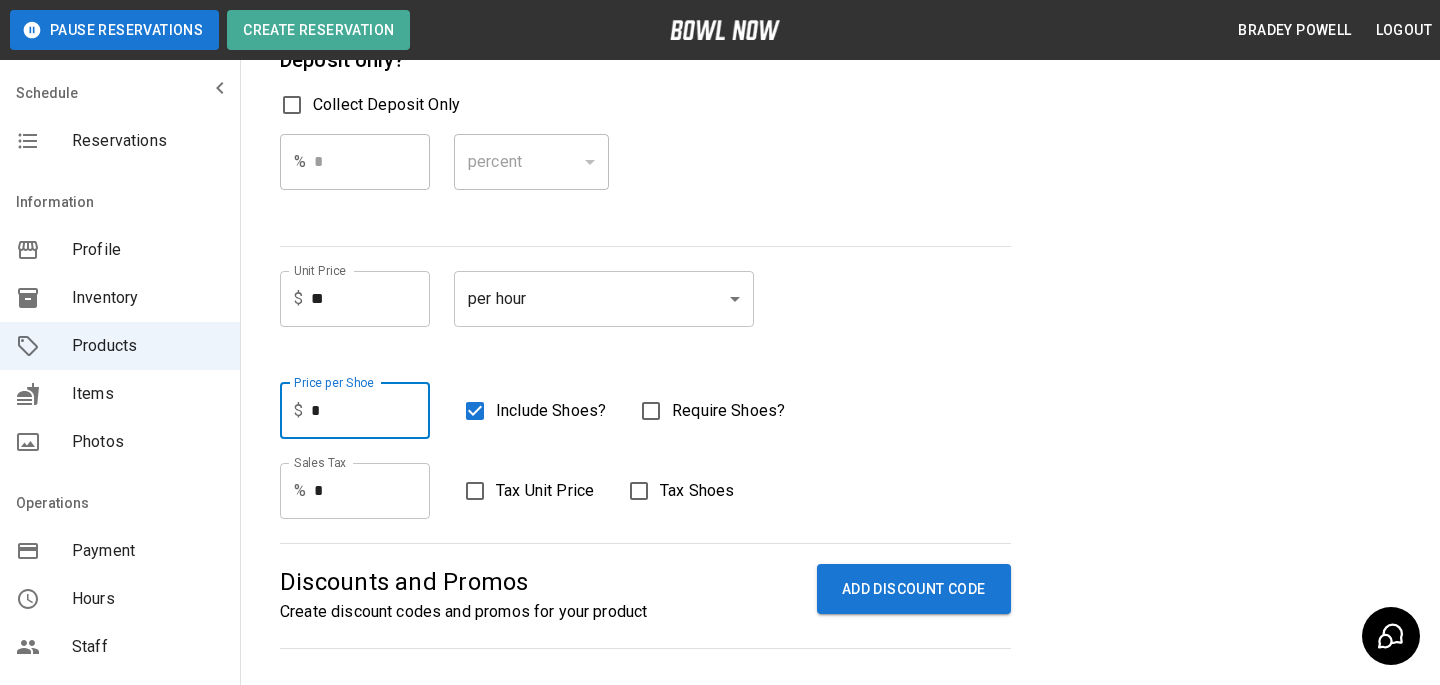 type on "*" 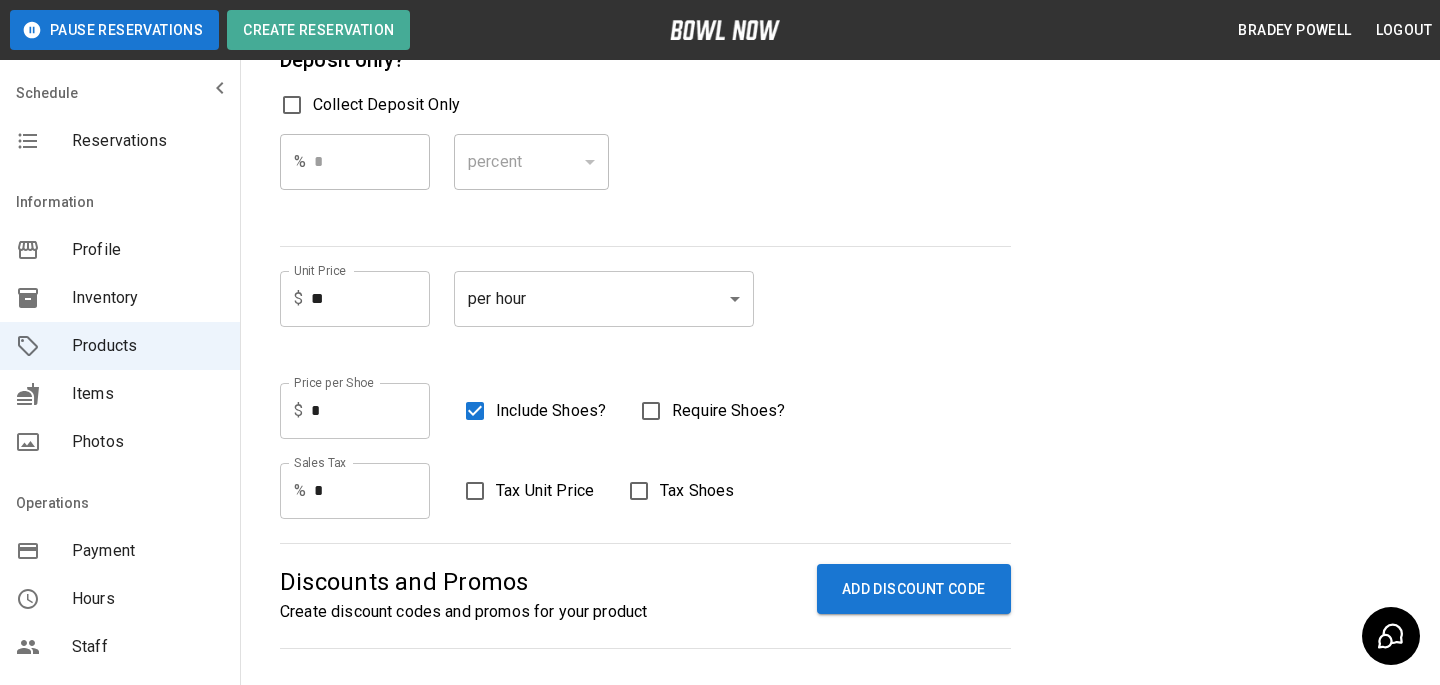scroll, scrollTop: 675, scrollLeft: 0, axis: vertical 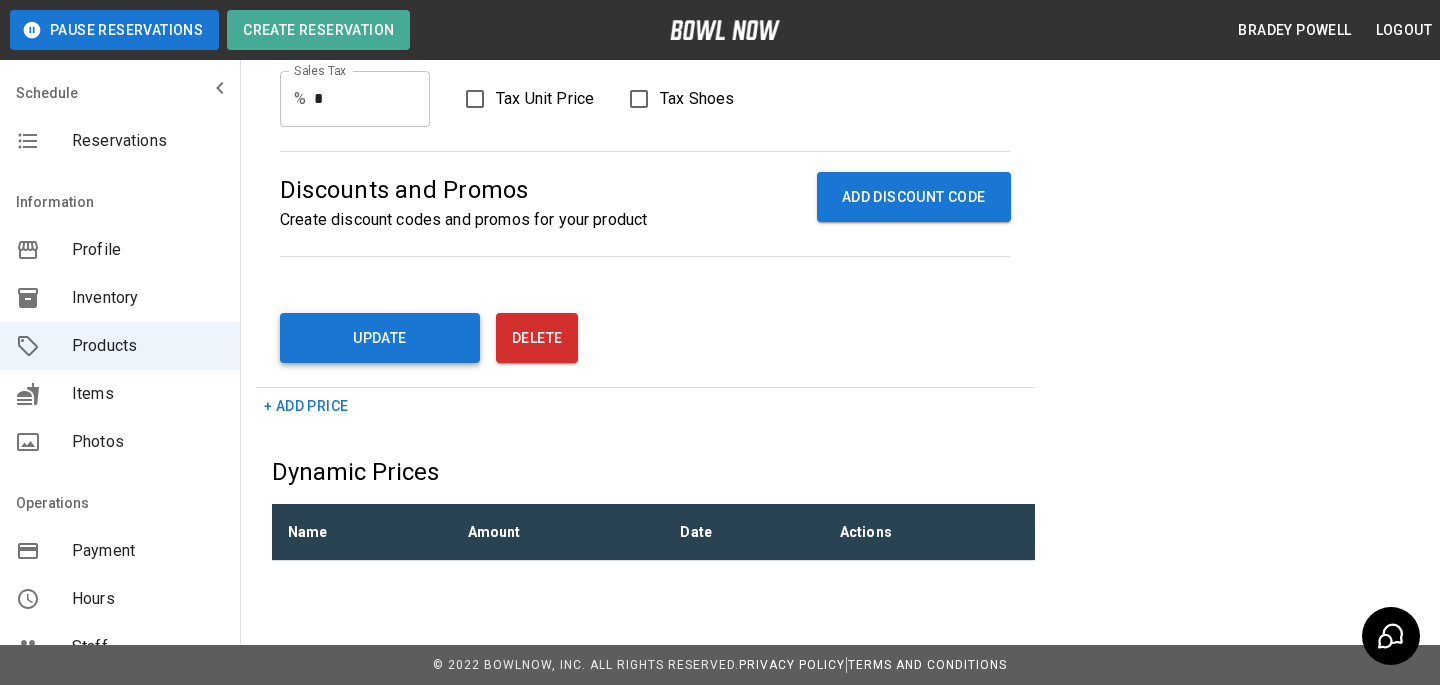 click on "Update" at bounding box center (380, 338) 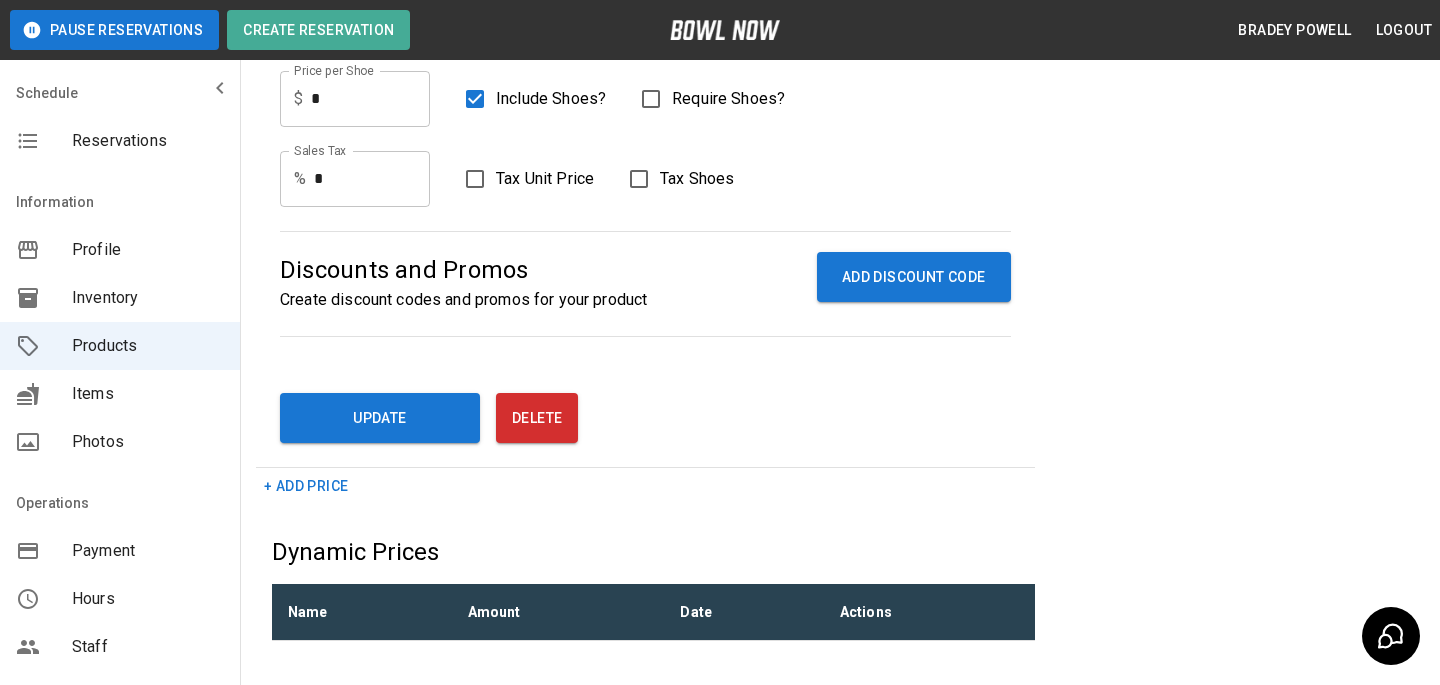 click on "Schedule Reservations" at bounding box center (120, 121) 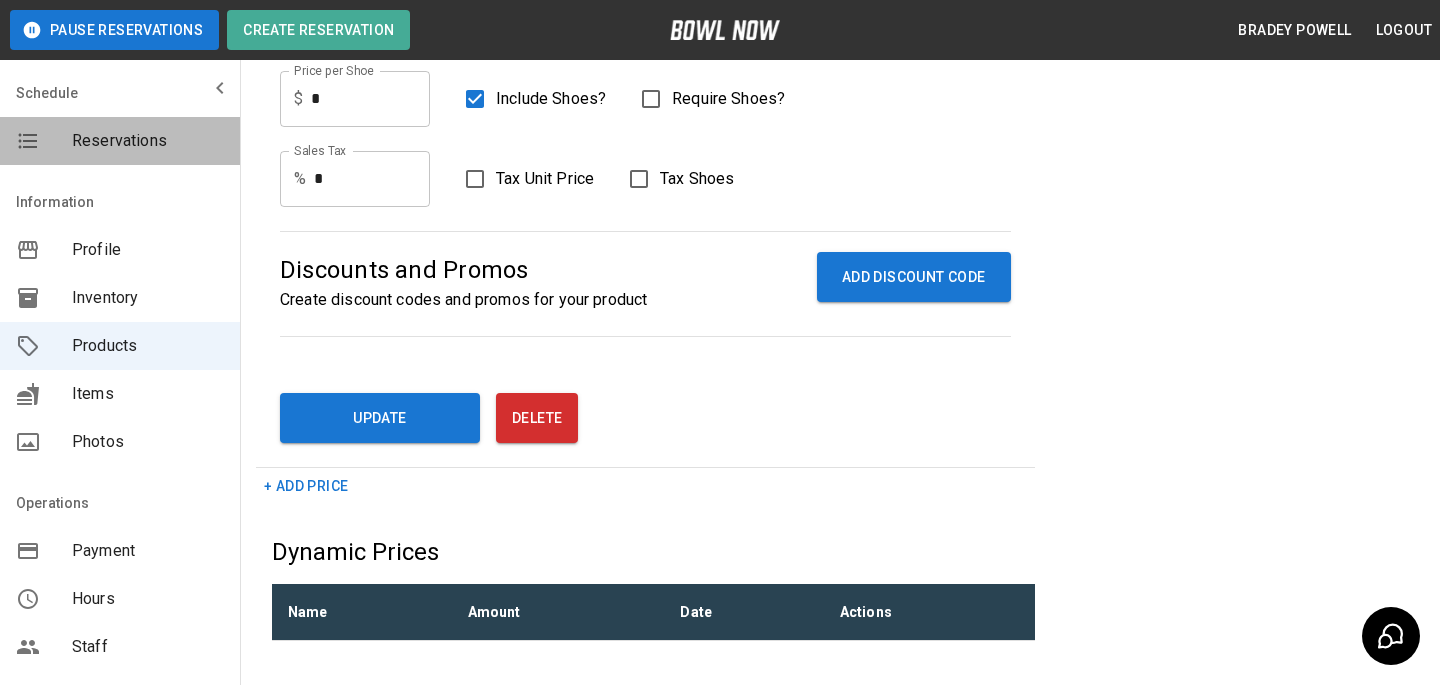 click on "Reservations" at bounding box center [120, 141] 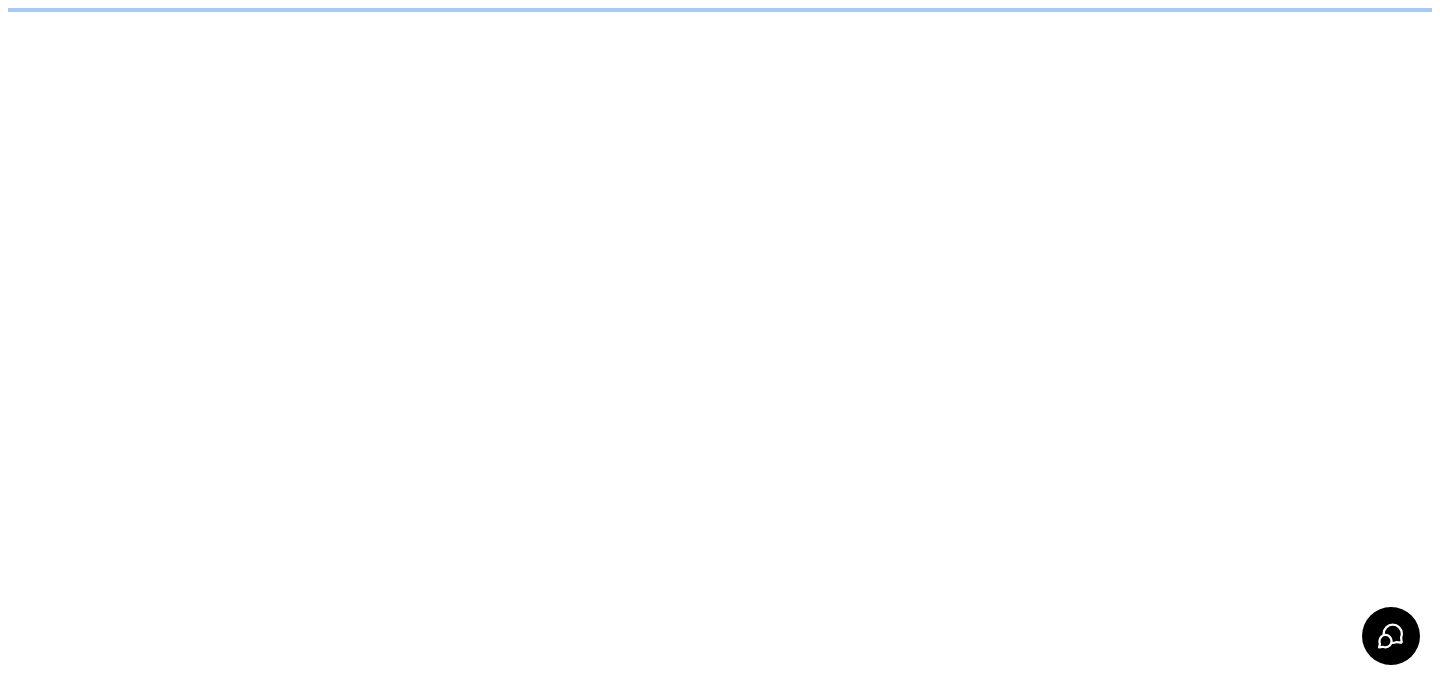 scroll, scrollTop: 0, scrollLeft: 0, axis: both 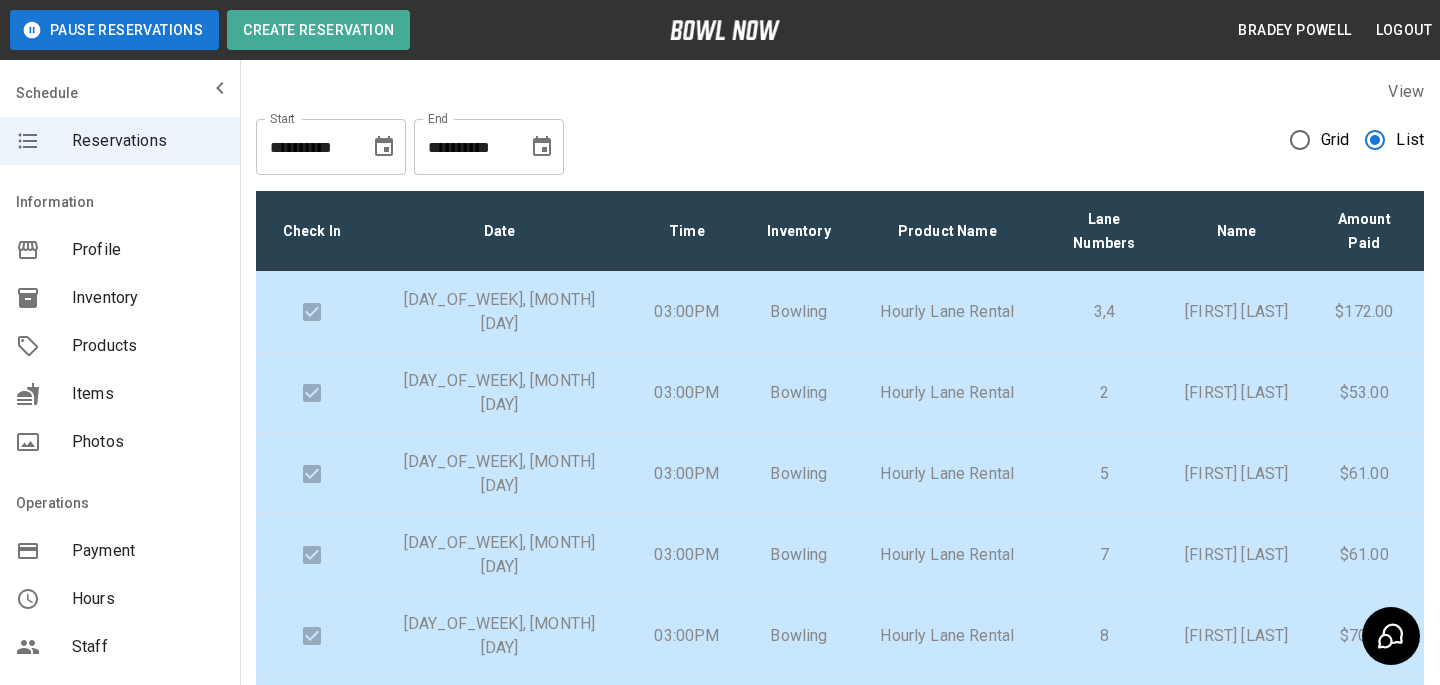 click on "Hourly Lane Rental" at bounding box center (947, 393) 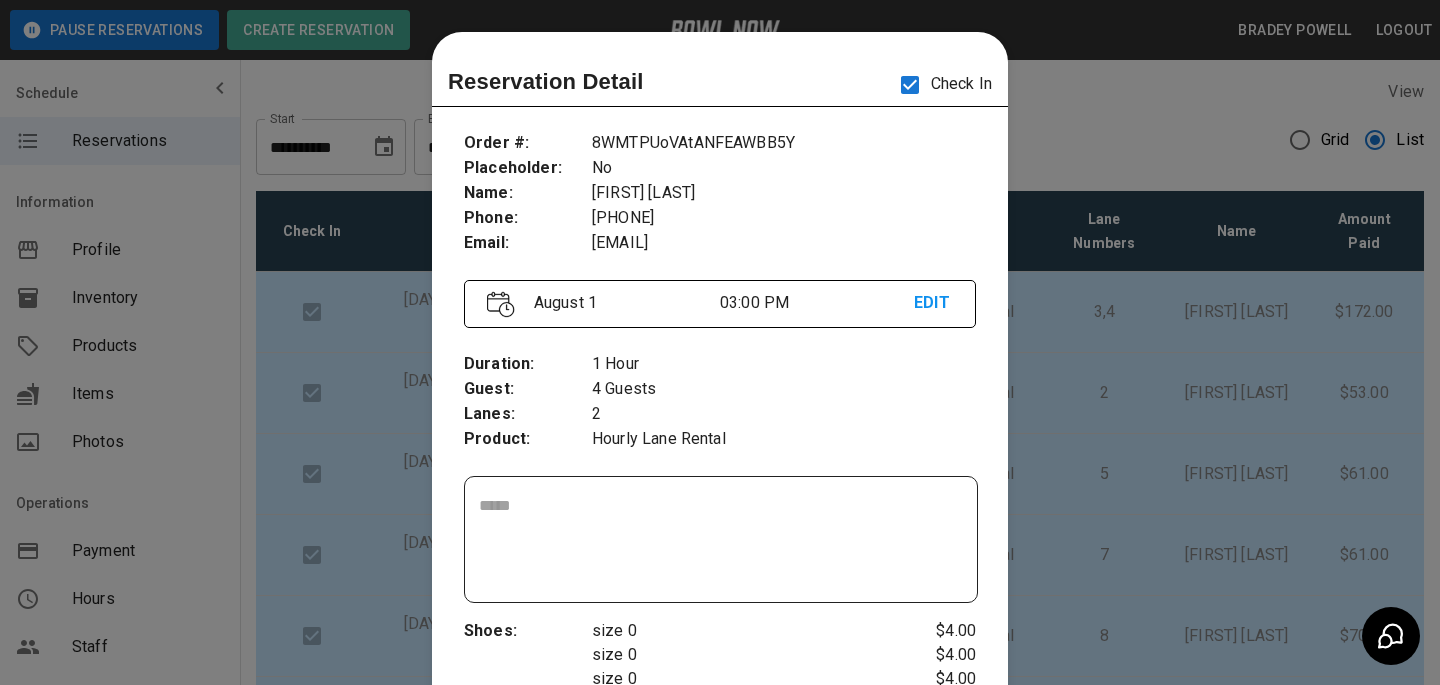 scroll, scrollTop: 32, scrollLeft: 0, axis: vertical 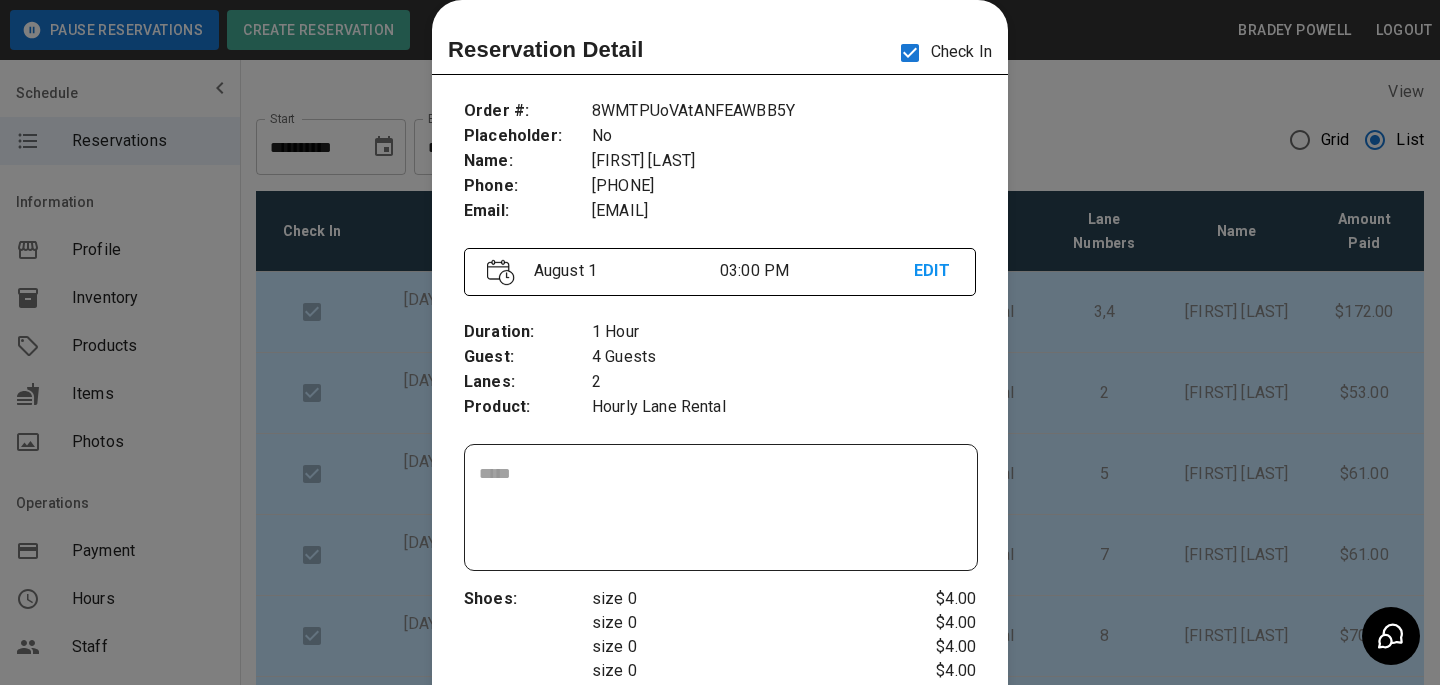 click at bounding box center (720, 342) 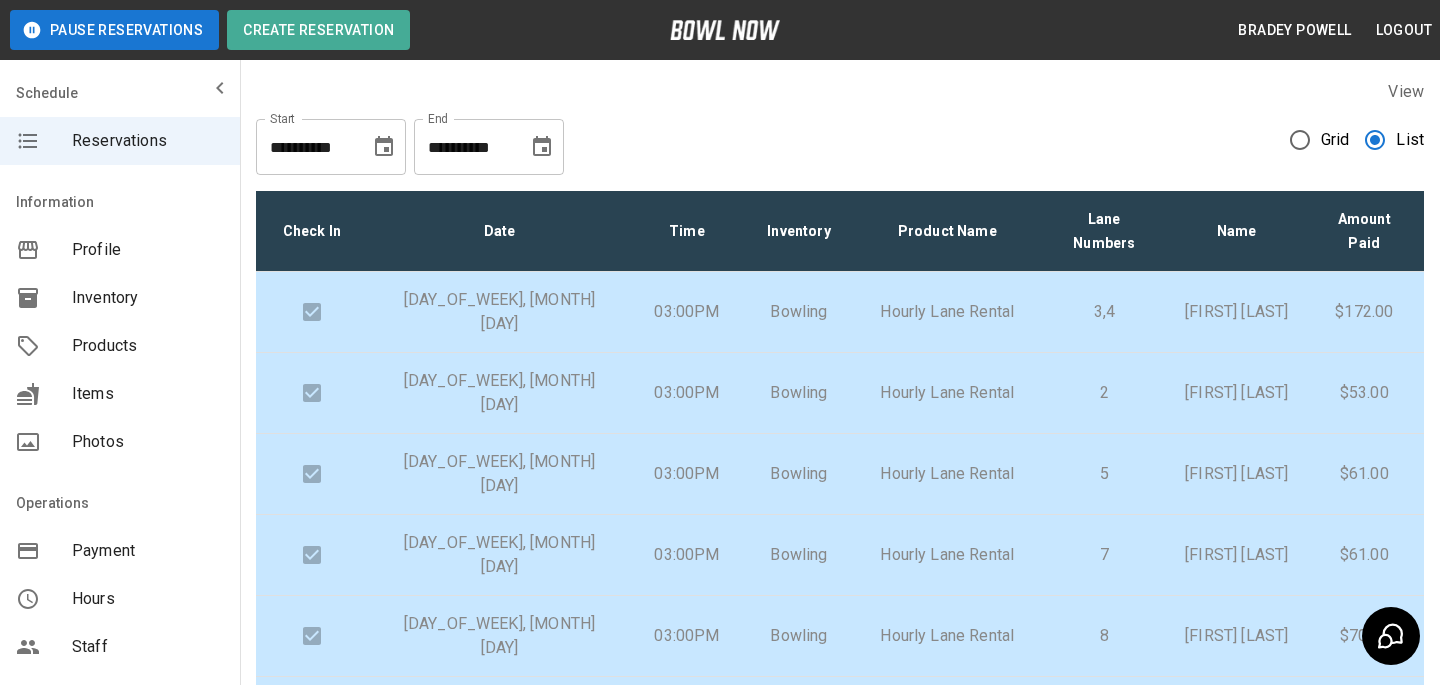 click on "Hourly Lane Rental" at bounding box center (947, 312) 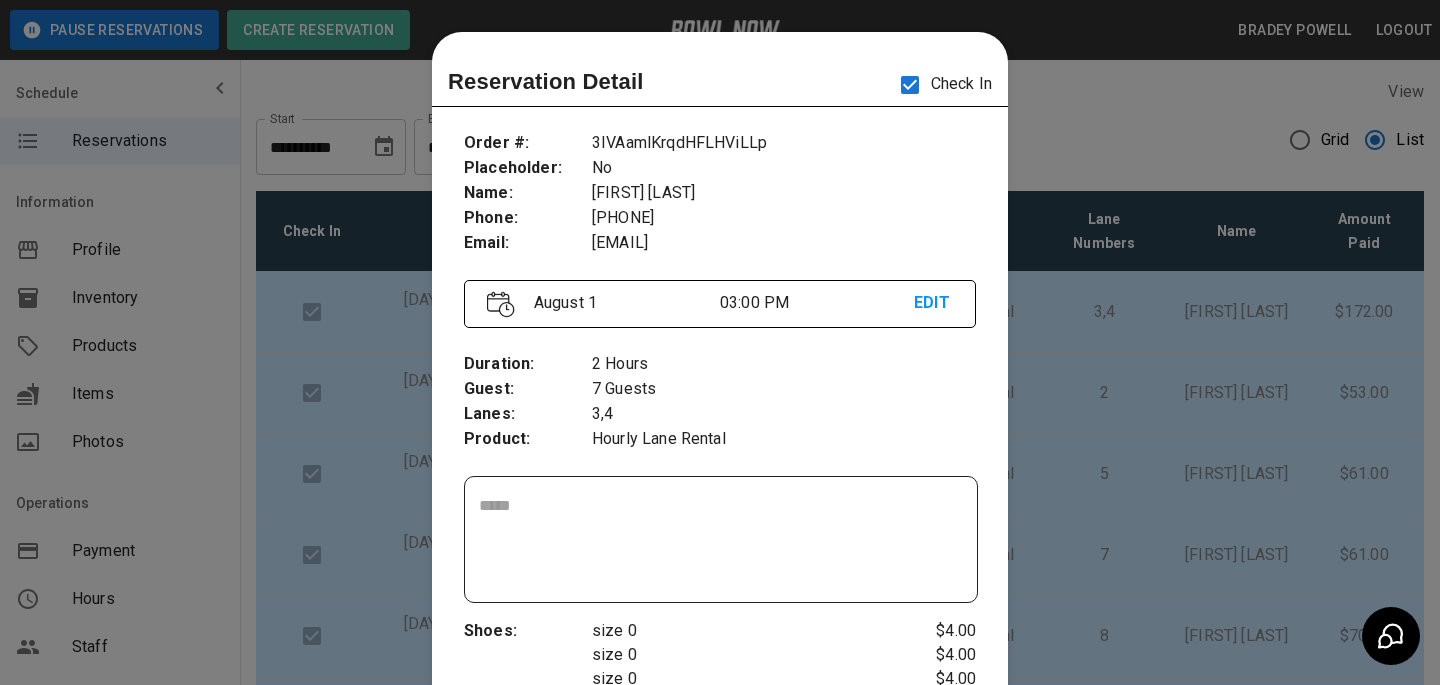 scroll, scrollTop: 32, scrollLeft: 0, axis: vertical 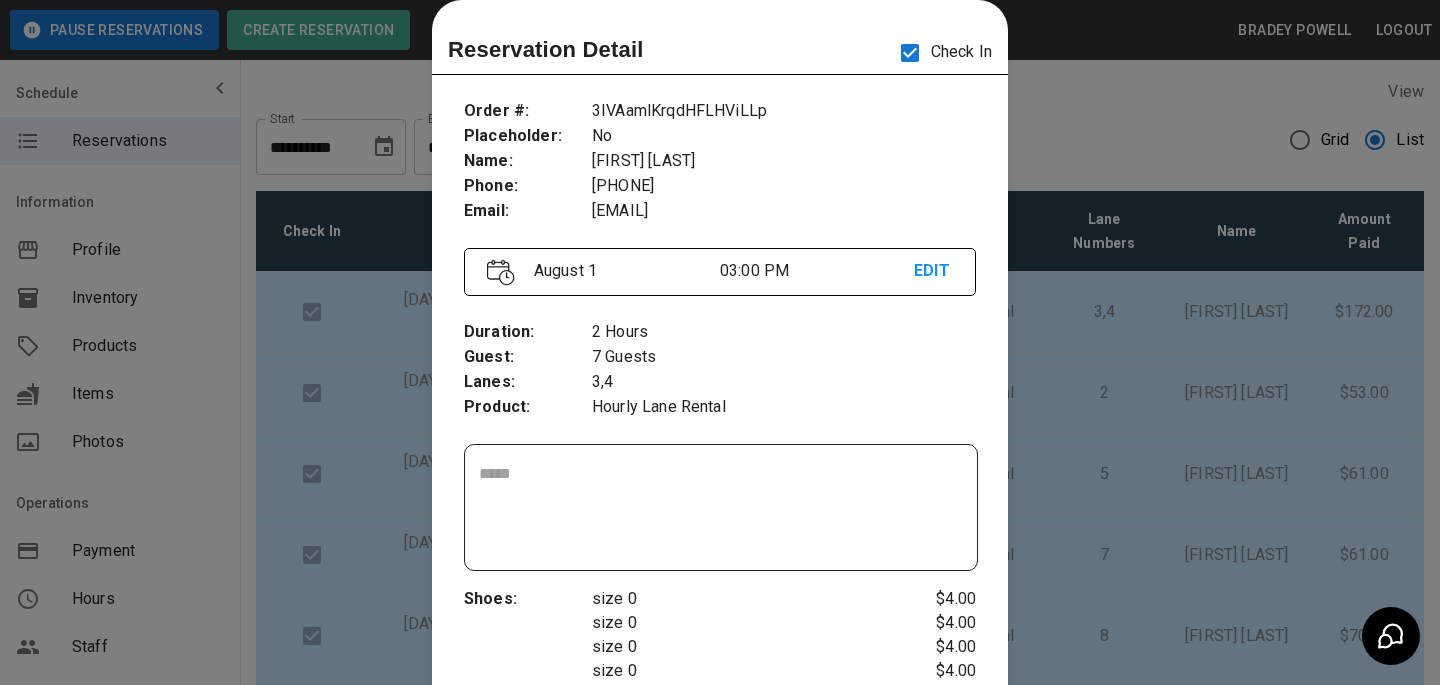 click at bounding box center [720, 342] 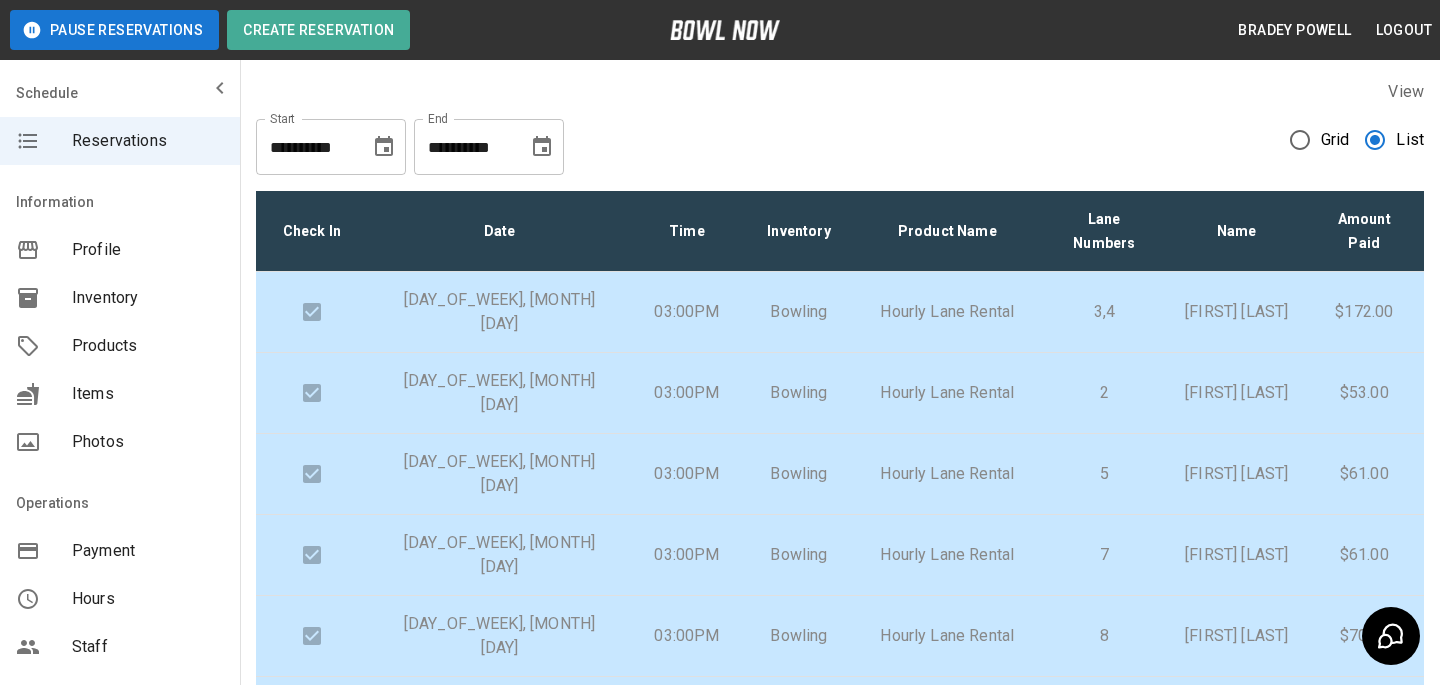 scroll, scrollTop: 416, scrollLeft: 0, axis: vertical 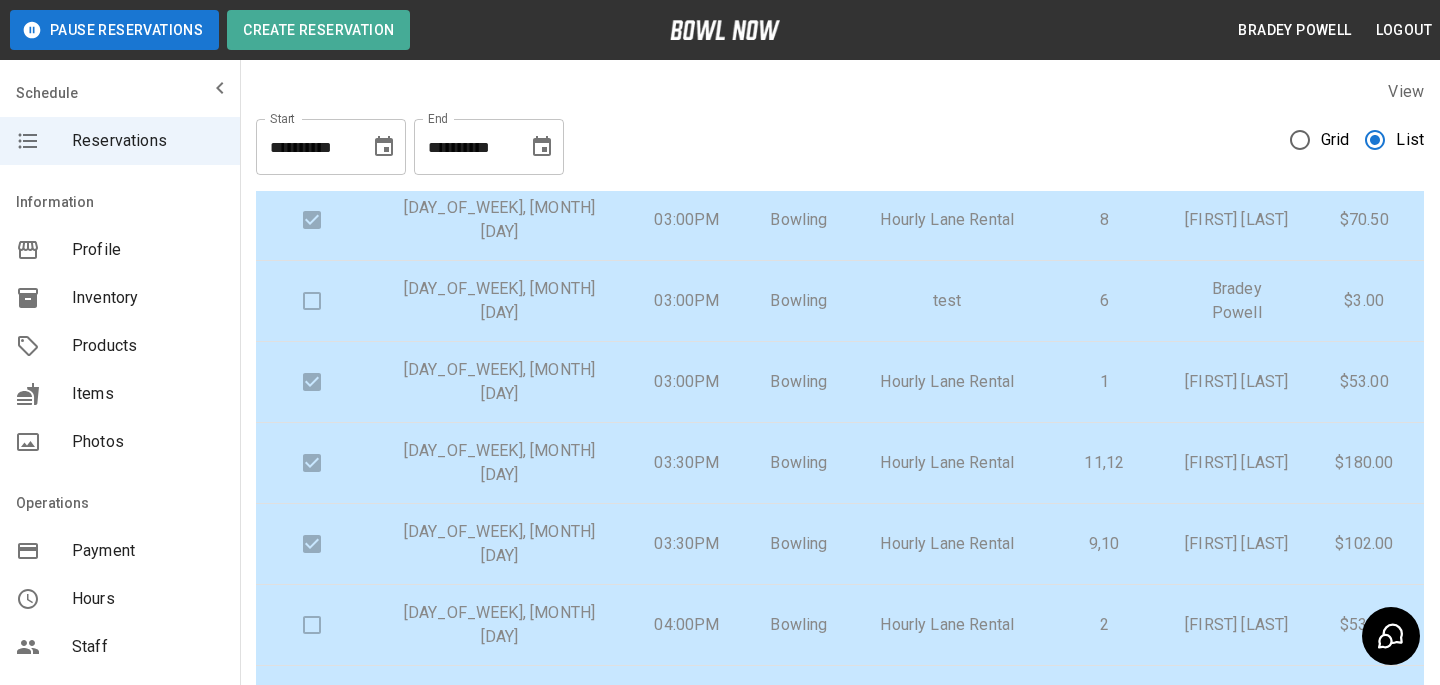 click on "Hourly Lane Rental" at bounding box center [947, 463] 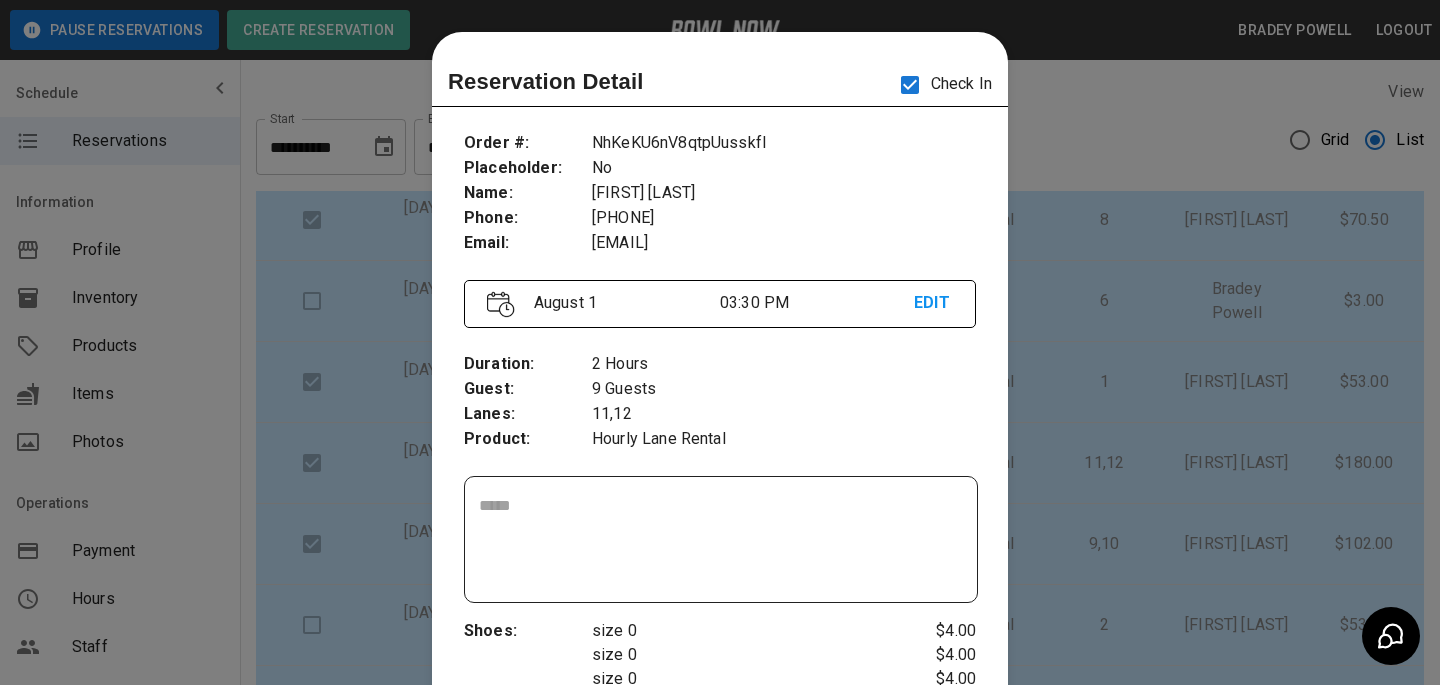 scroll, scrollTop: 32, scrollLeft: 0, axis: vertical 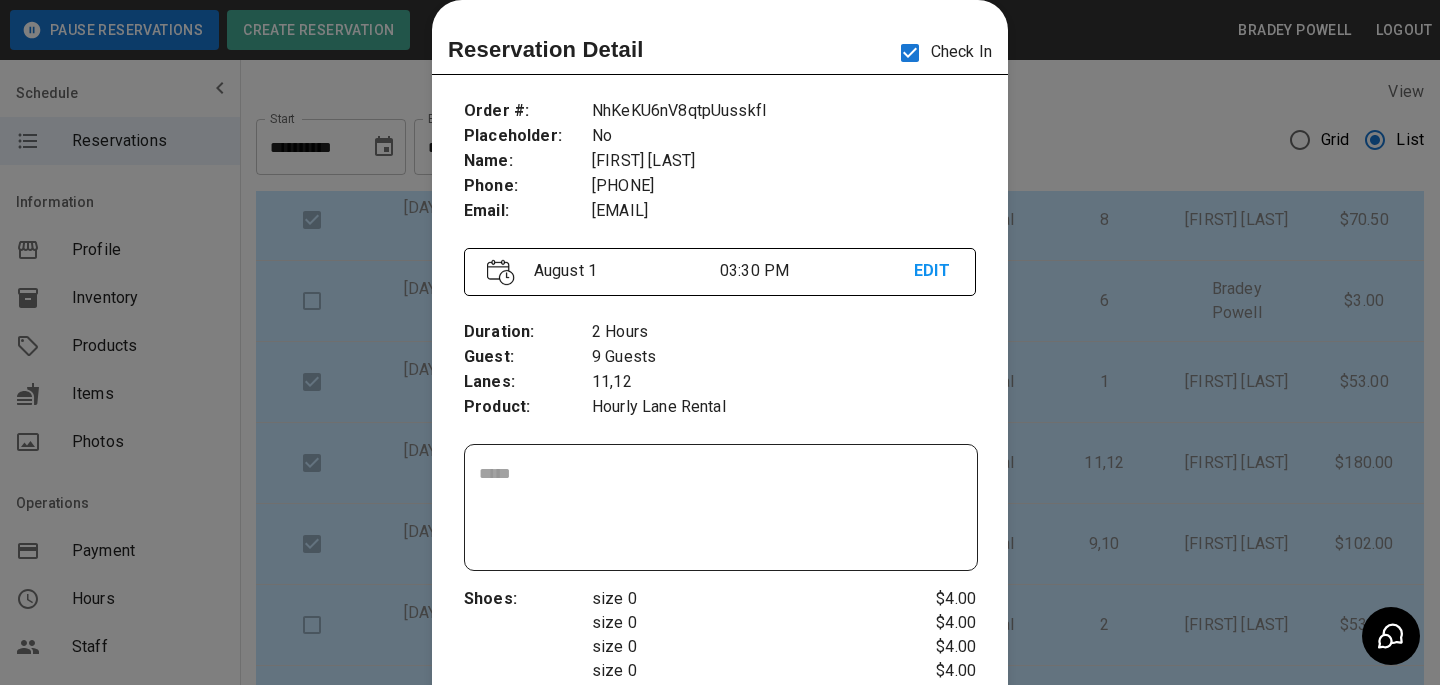 click at bounding box center [720, 342] 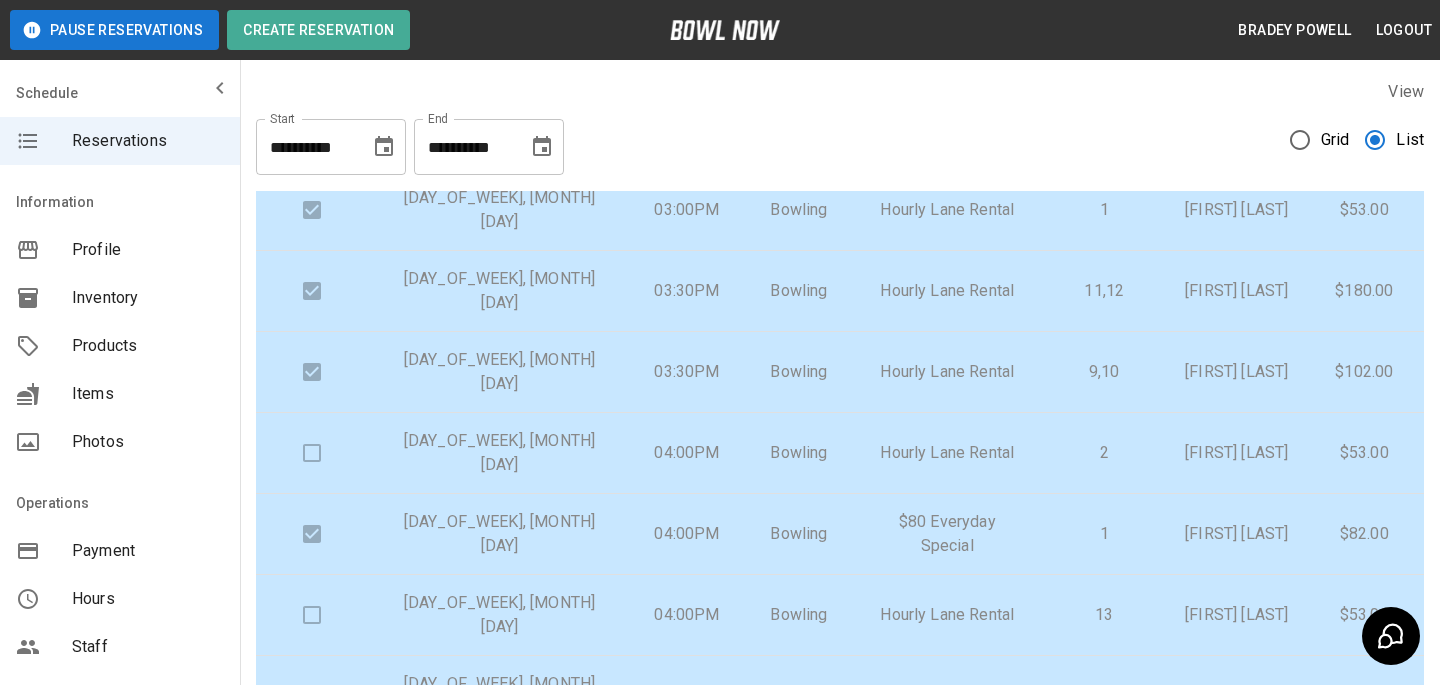 scroll, scrollTop: 648, scrollLeft: 0, axis: vertical 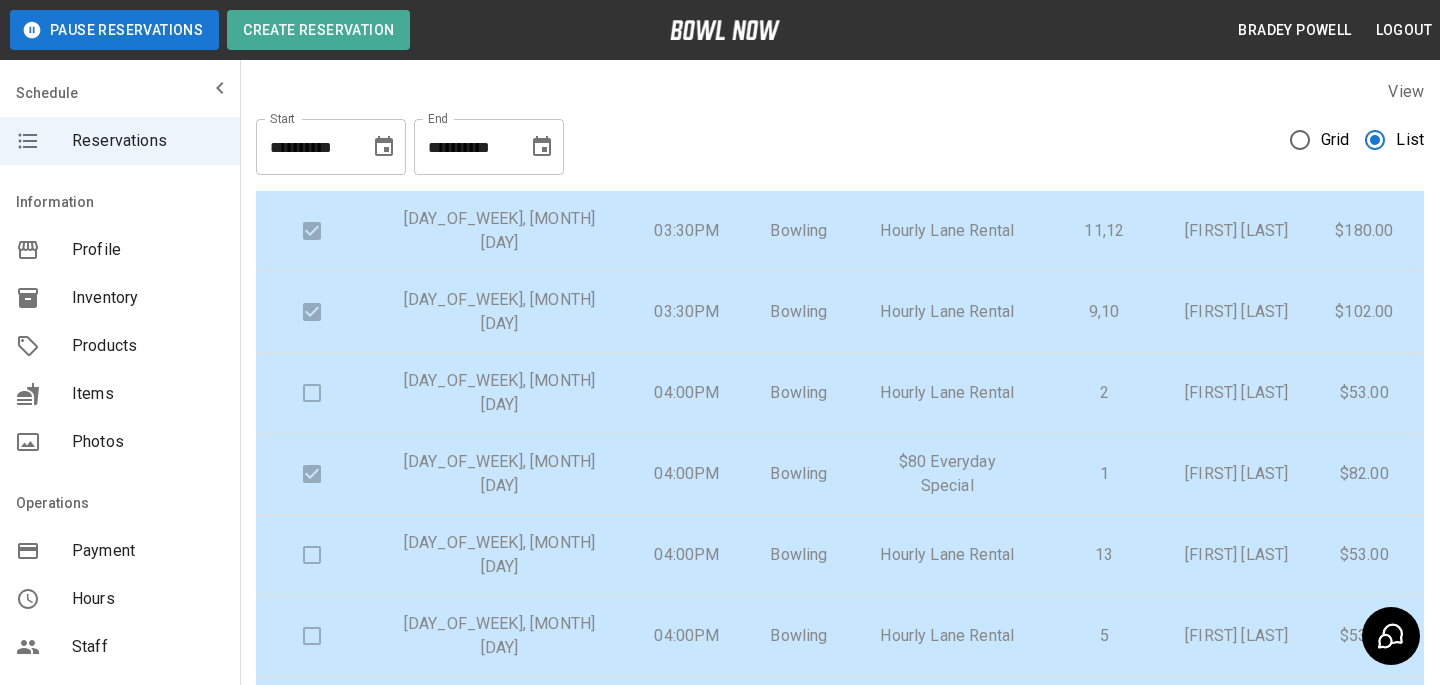 click on "1" at bounding box center [1104, 474] 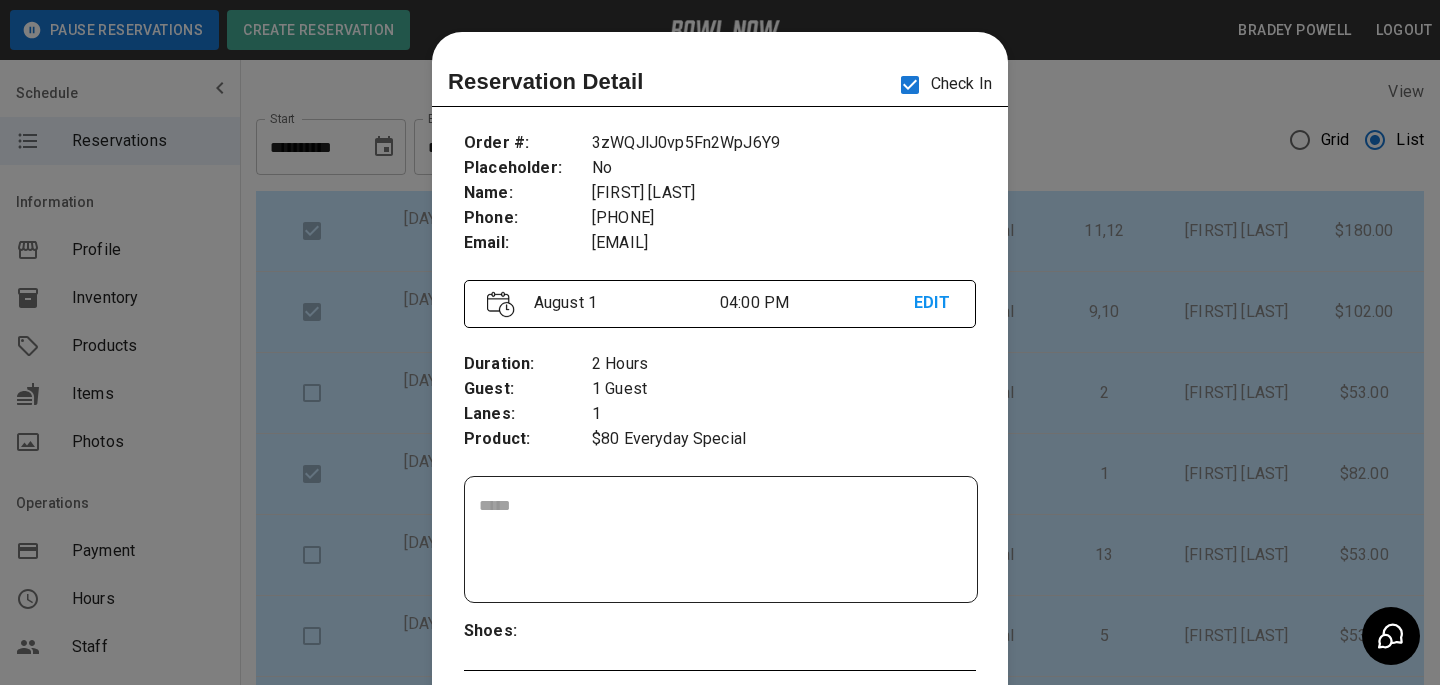 scroll, scrollTop: 32, scrollLeft: 0, axis: vertical 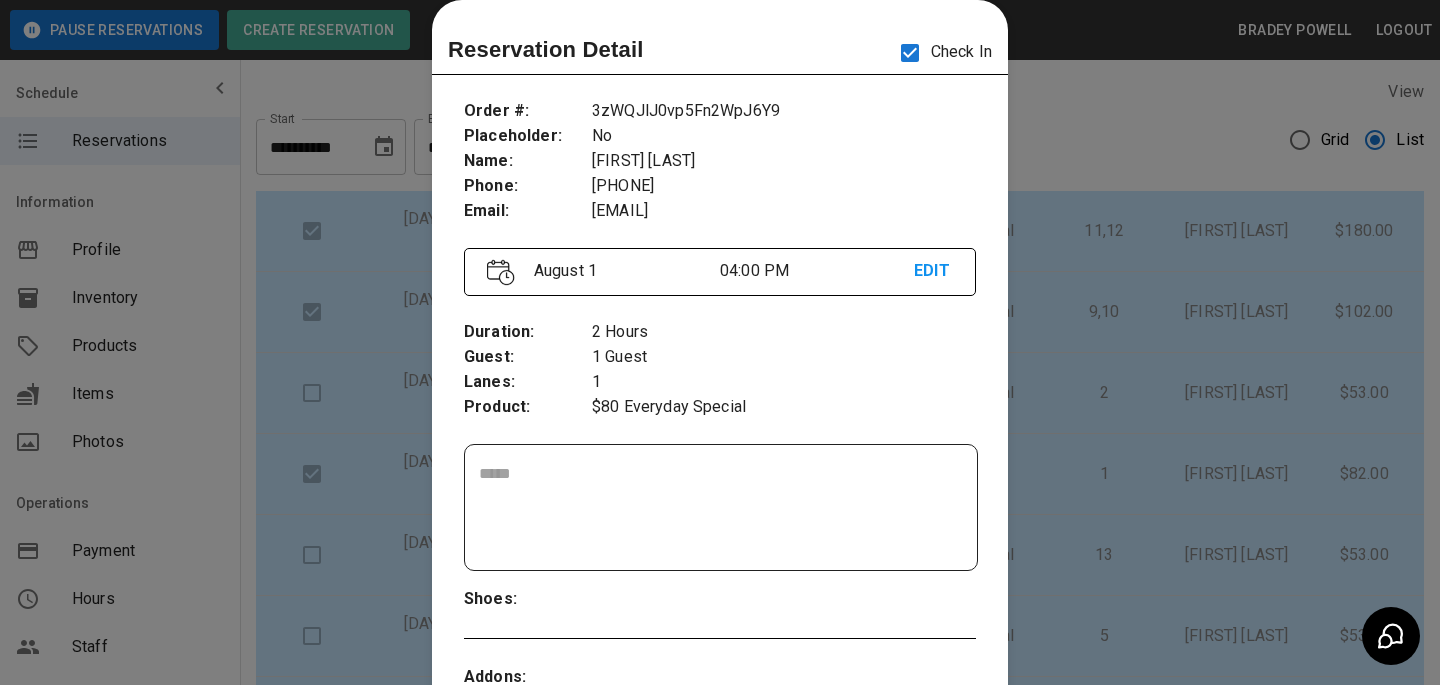click at bounding box center [720, 342] 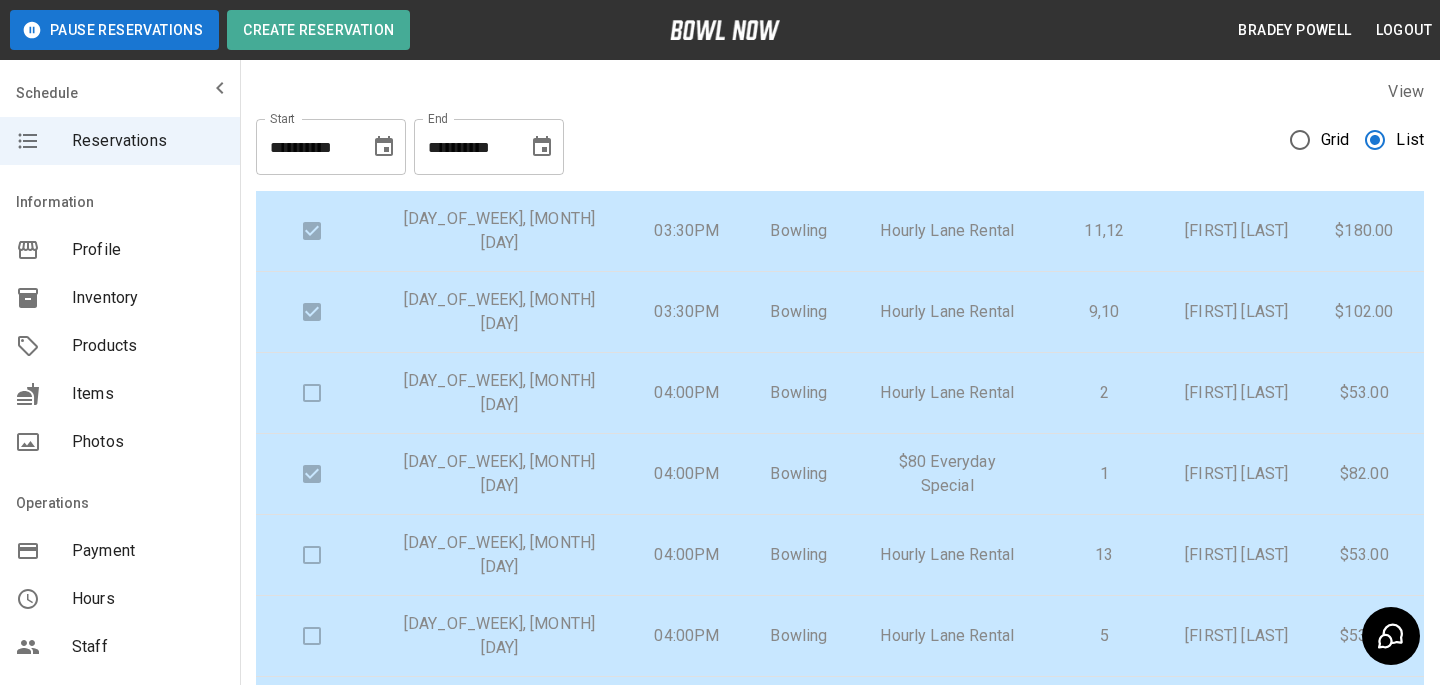 scroll, scrollTop: 742, scrollLeft: 0, axis: vertical 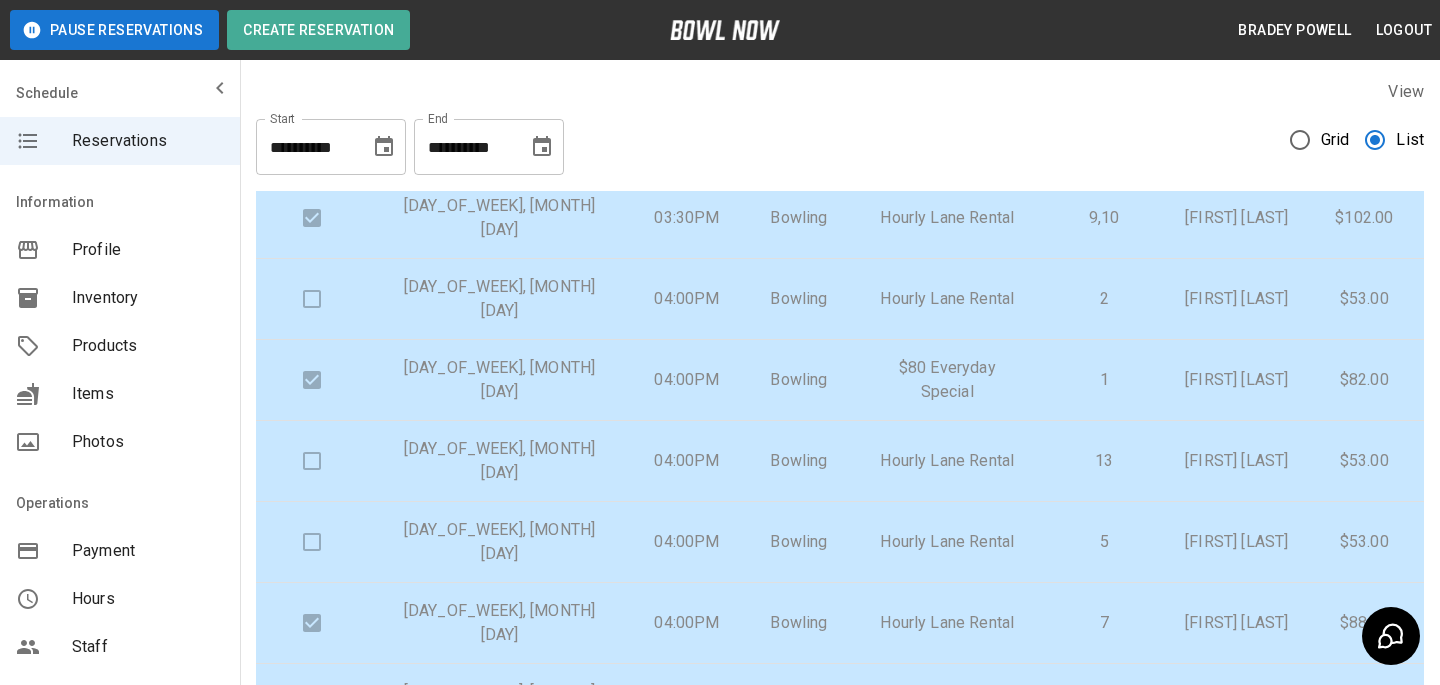 click on "[FIRST] [LAST]" at bounding box center [1236, 461] 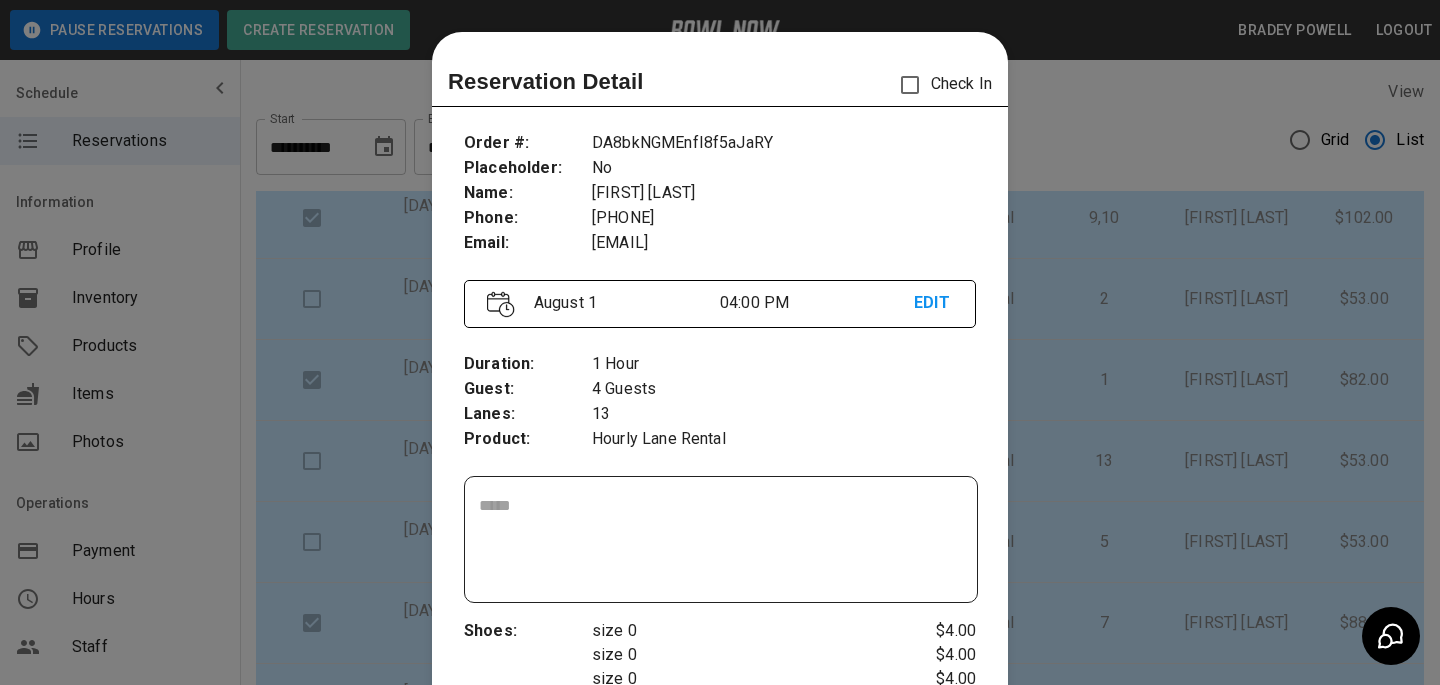 scroll, scrollTop: 32, scrollLeft: 0, axis: vertical 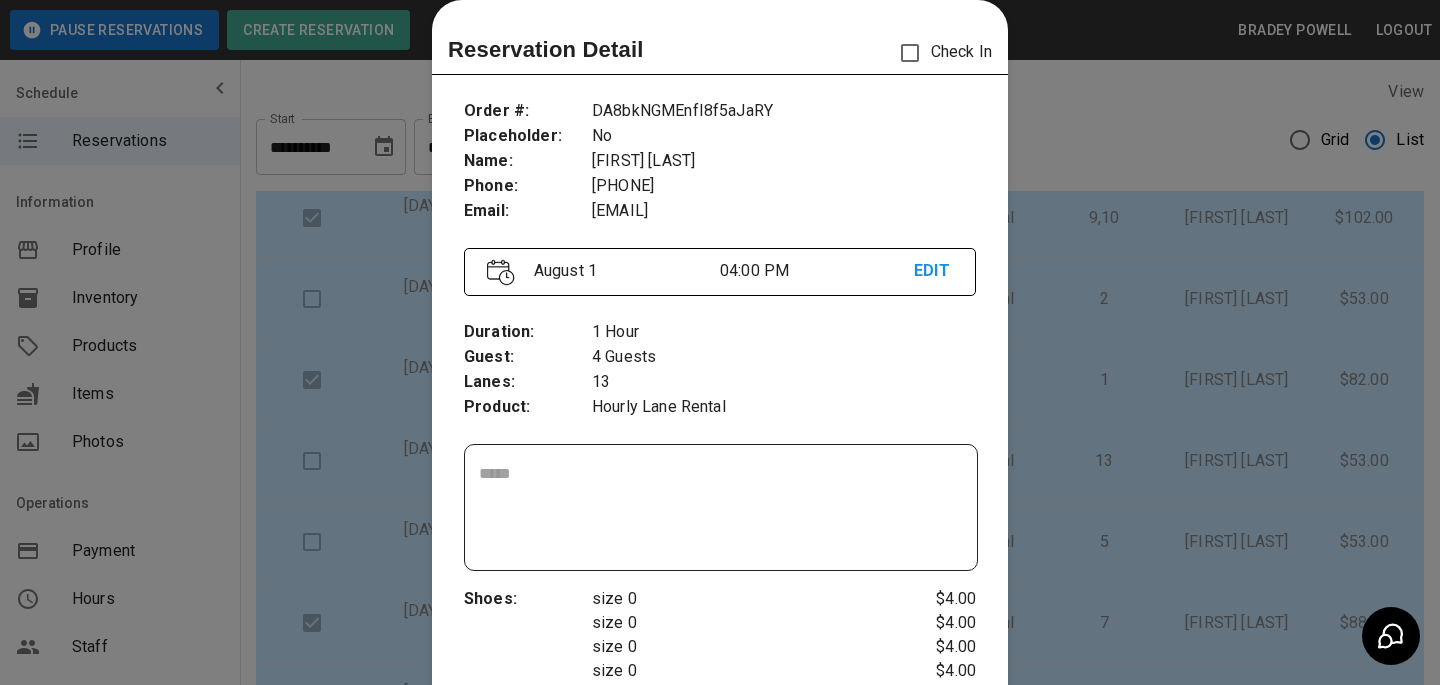 click at bounding box center (720, 342) 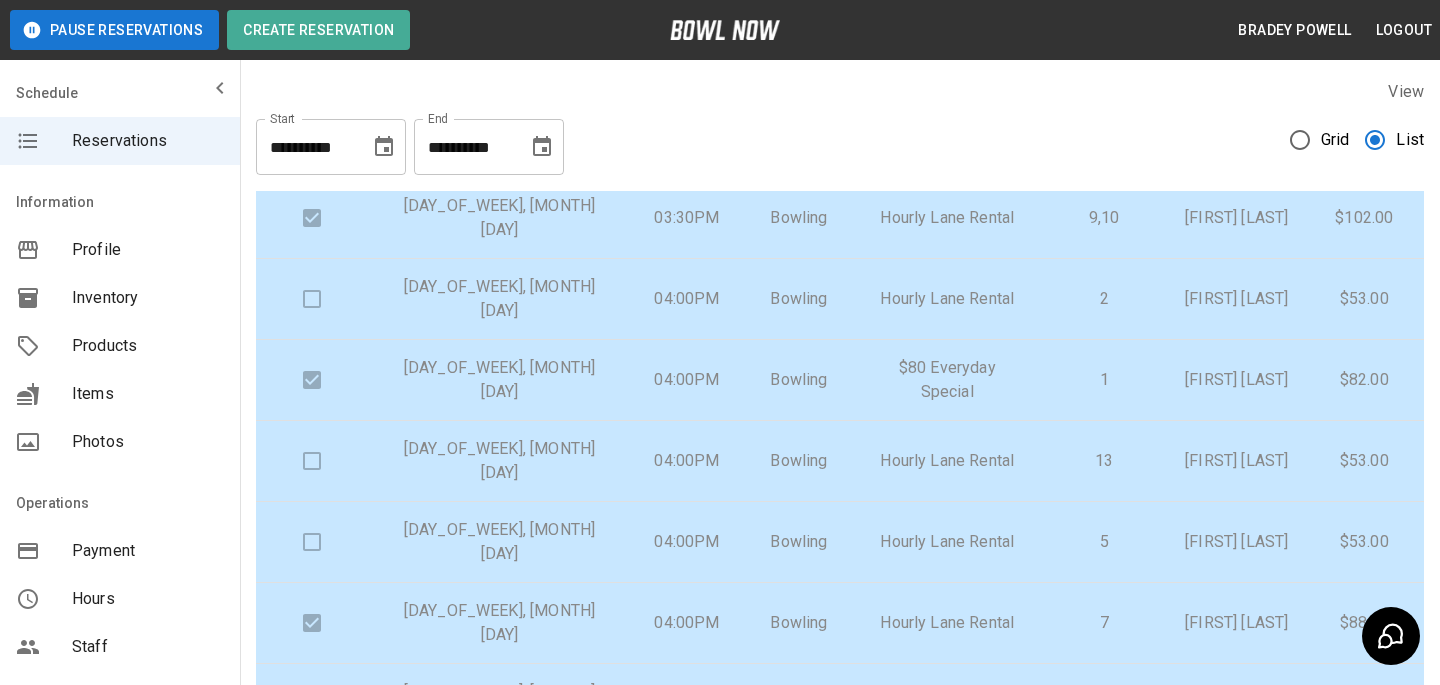 click on "Products" at bounding box center (148, 346) 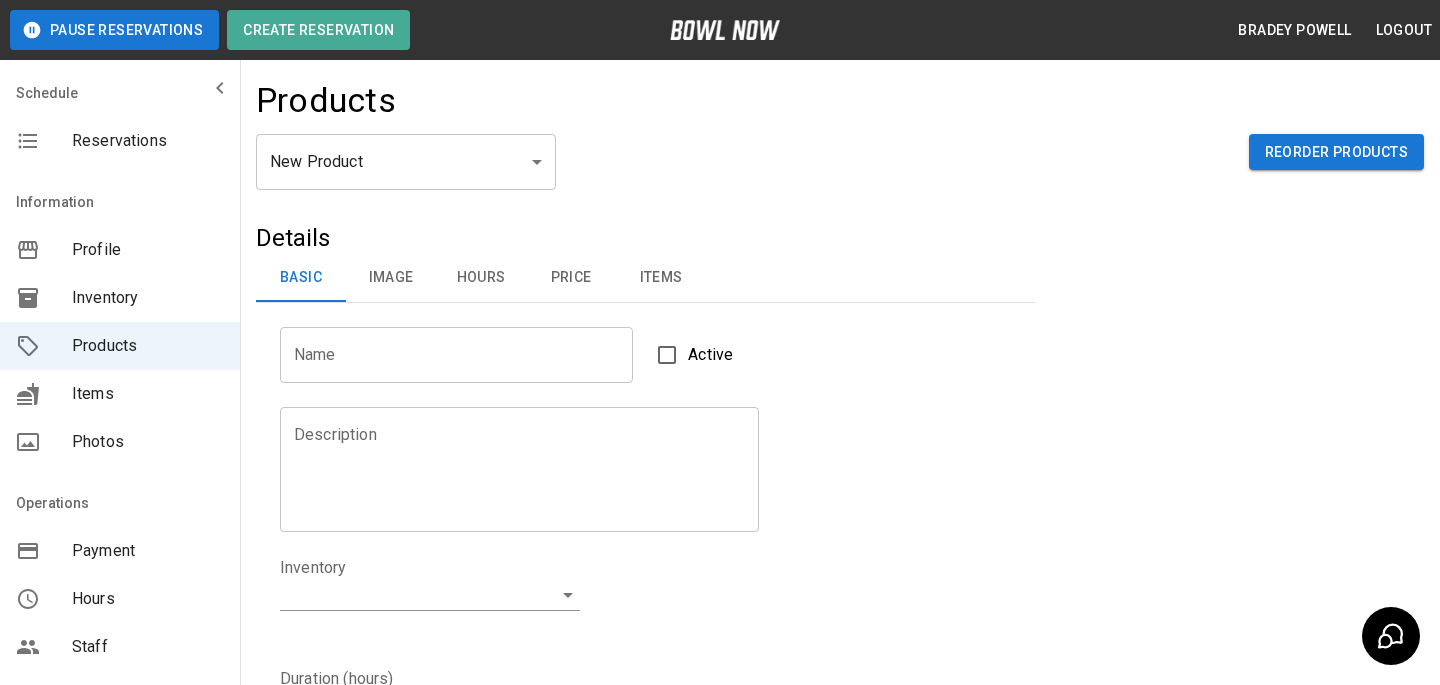 click on "Pause Reservations Create Reservation [FIRST] [LAST] Logout Schedule Reservations Information Profile Inventory Products Items Photos Operations Payment Hours Staff Help Reports Integrations Contacts User Account Products New Product ** ​ Reorder Products Details Basic Image Hours Price Items Name Name Active Description Description Inventory ​ Duration (hours) Min * Min Max * Max Guest Count Min * Min Max * Max Limit Product Availability Restrict product availability within a date range Limit Availability? Current Image Select an Image Upload   Product Hours: Same as Business Hours ******* Product Hours: Deposit only? Collect Deposit Only % * ​ percent ******* ​ Unit Price $ * Unit Price per hour **** ​ Price per Shoe $ * Price per Shoe Include Shoes? Require Shoes? Sales Tax % * Sales Tax Tax Unit Price Tax Shoes Discounts and Promos Create discount codes and promos for your product ADD DISCOUNT CODE Select Items For This Product Allow customers to edit or cancel their reservation? Yes Create   |" at bounding box center (720, 644) 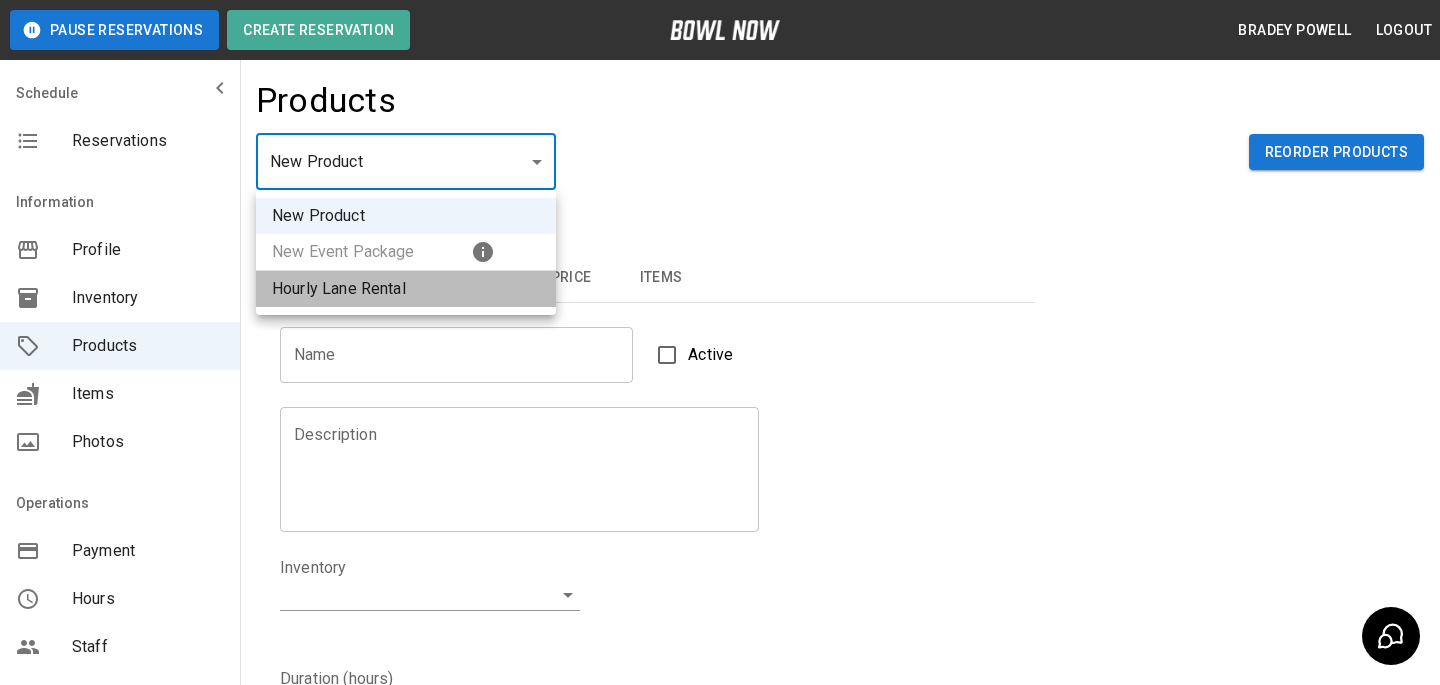 click on "Hourly Lane Rental" at bounding box center (406, 289) 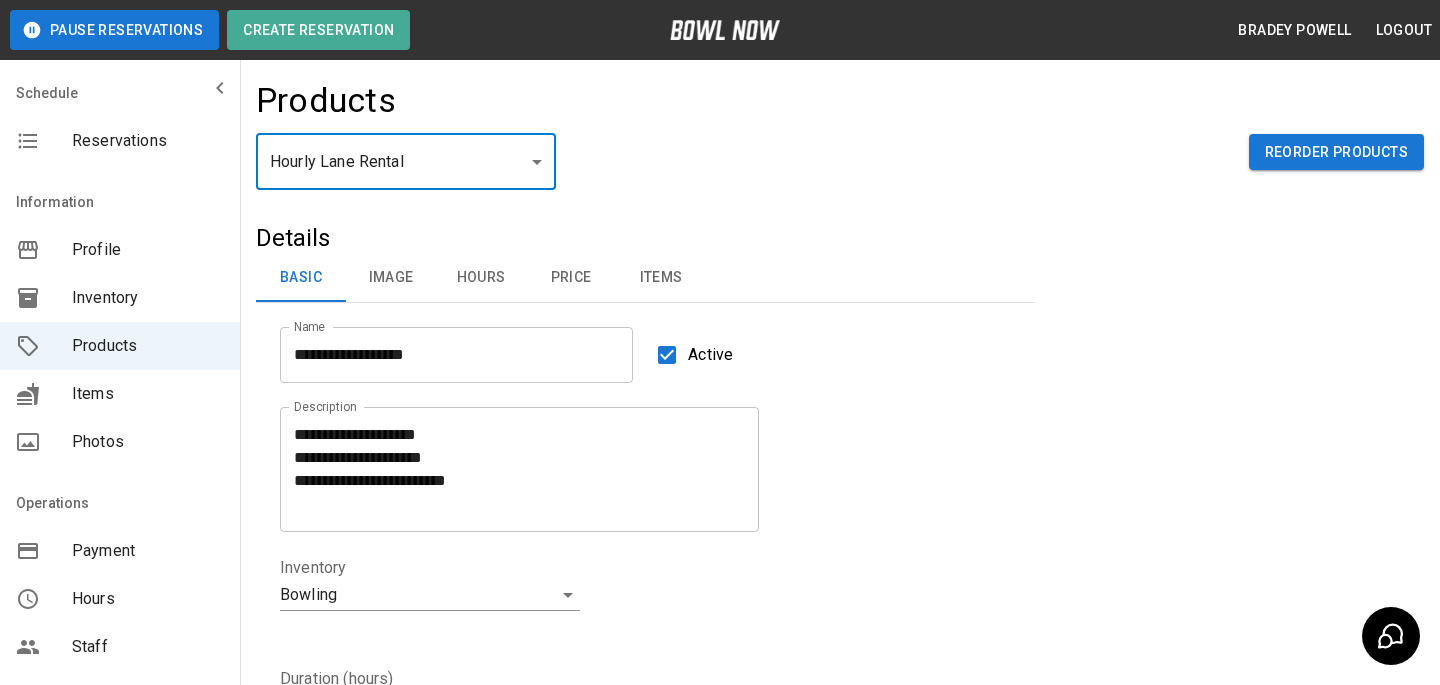 click on "**********" at bounding box center [720, 684] 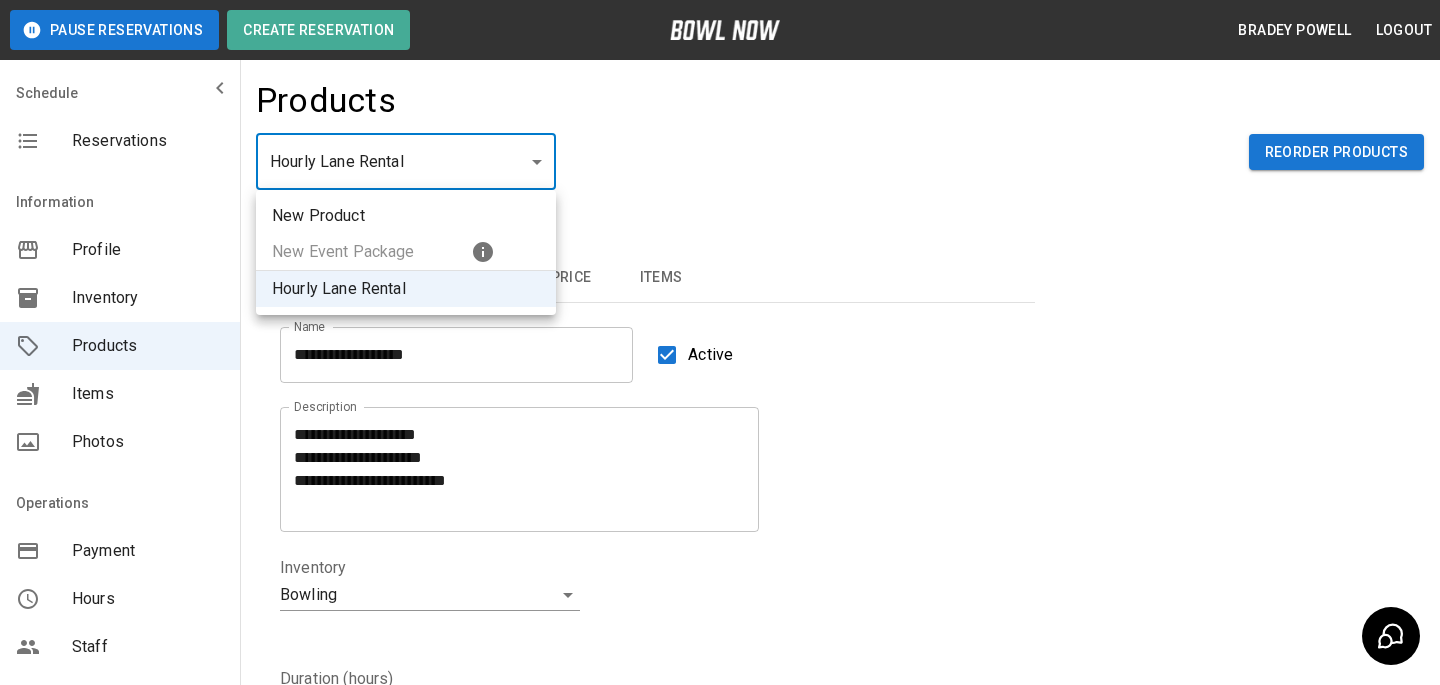 click at bounding box center [720, 342] 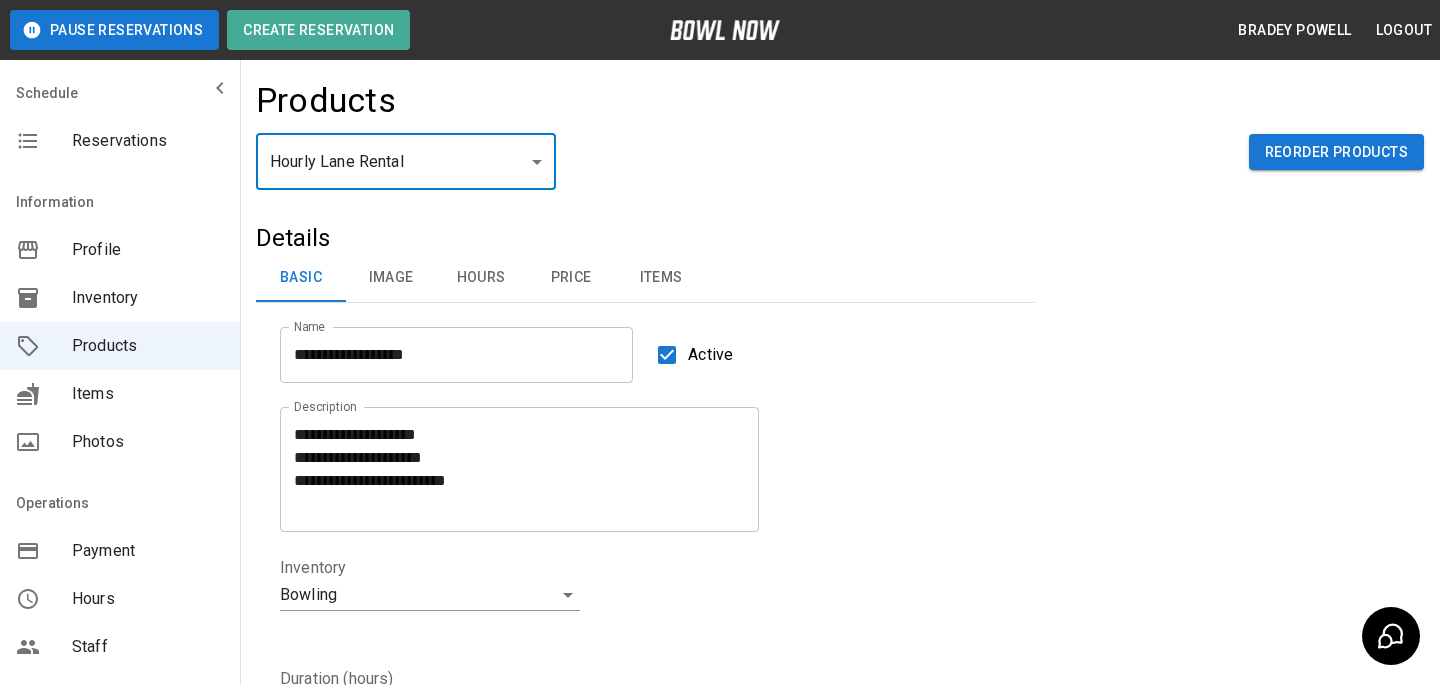 click on "**********" at bounding box center [720, 684] 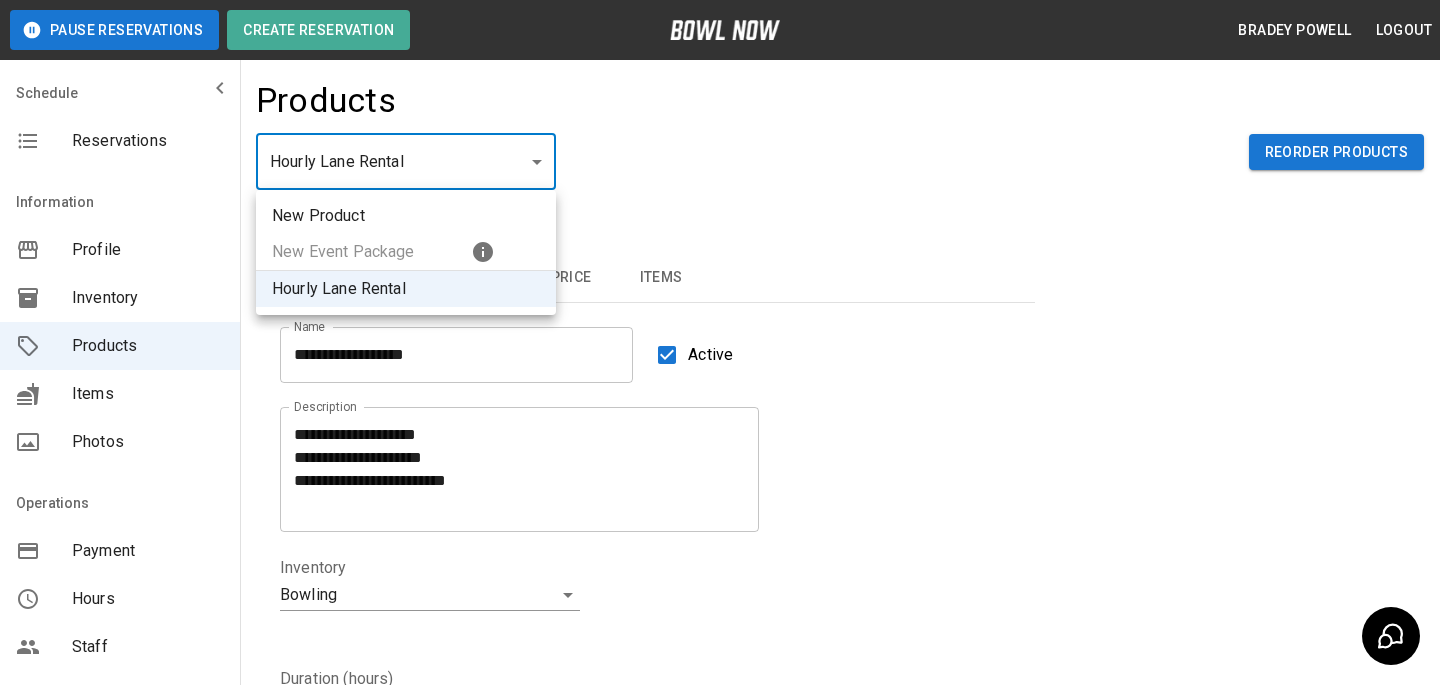 click at bounding box center [720, 342] 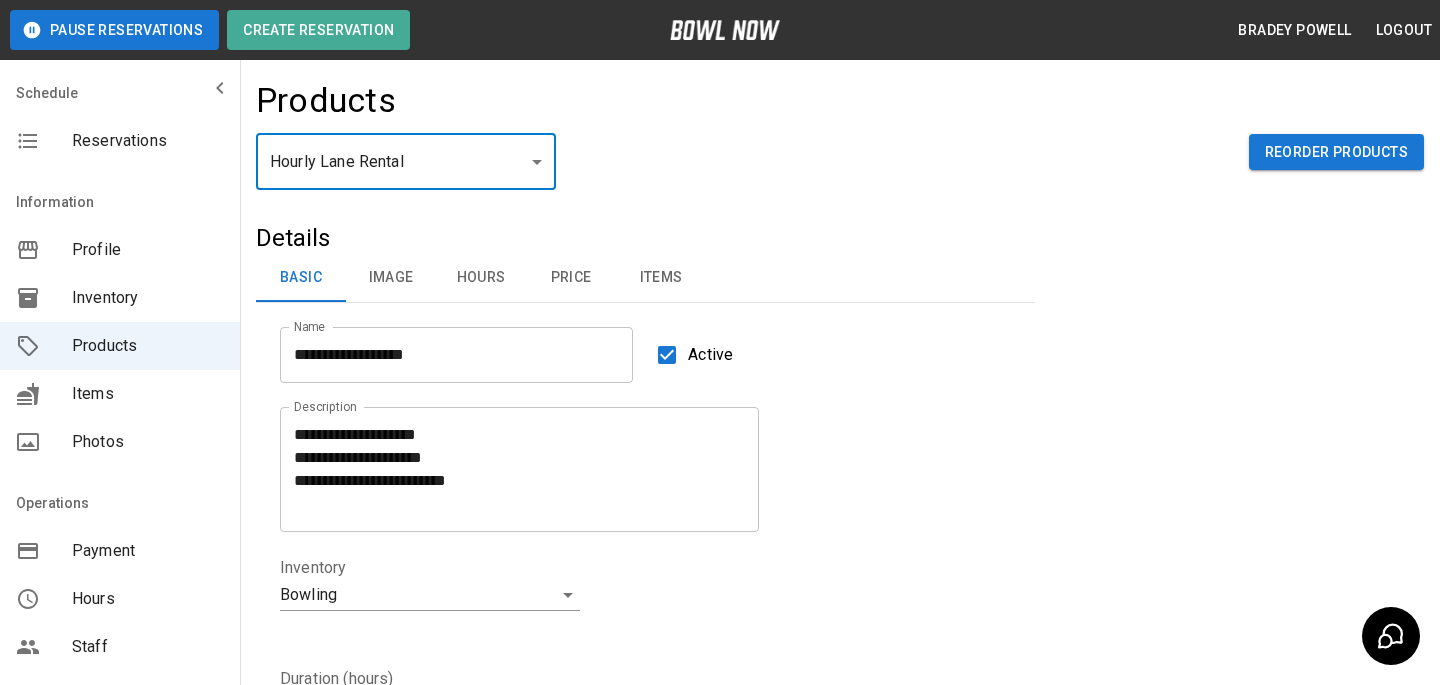 click on "Price" at bounding box center (571, 278) 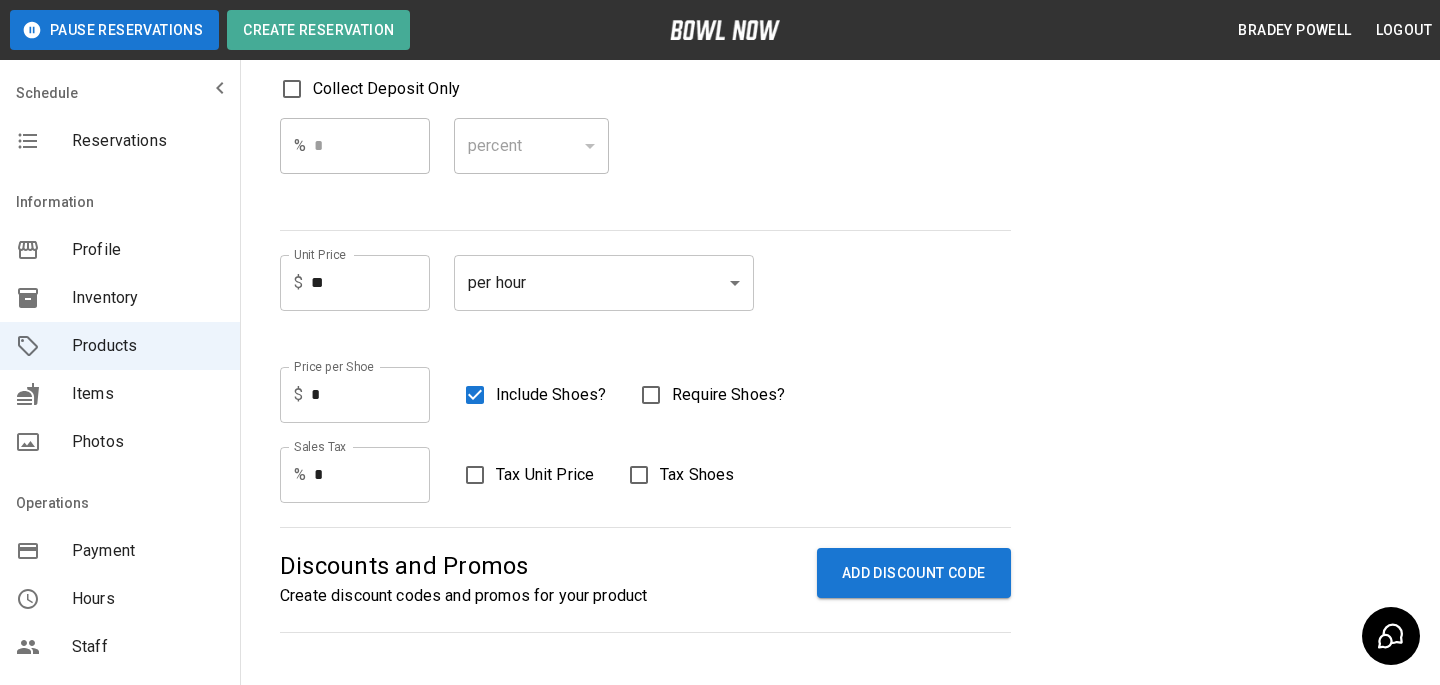scroll, scrollTop: 0, scrollLeft: 0, axis: both 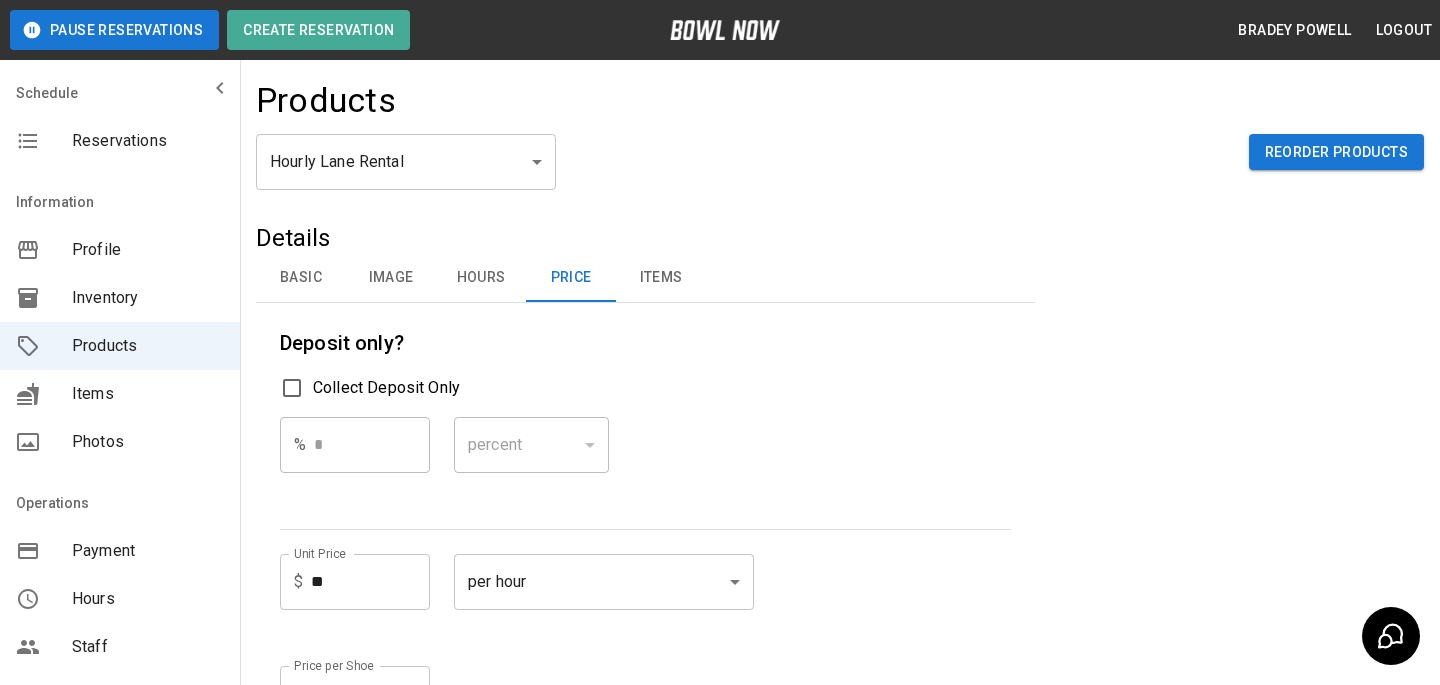 click on "Basic" at bounding box center [301, 278] 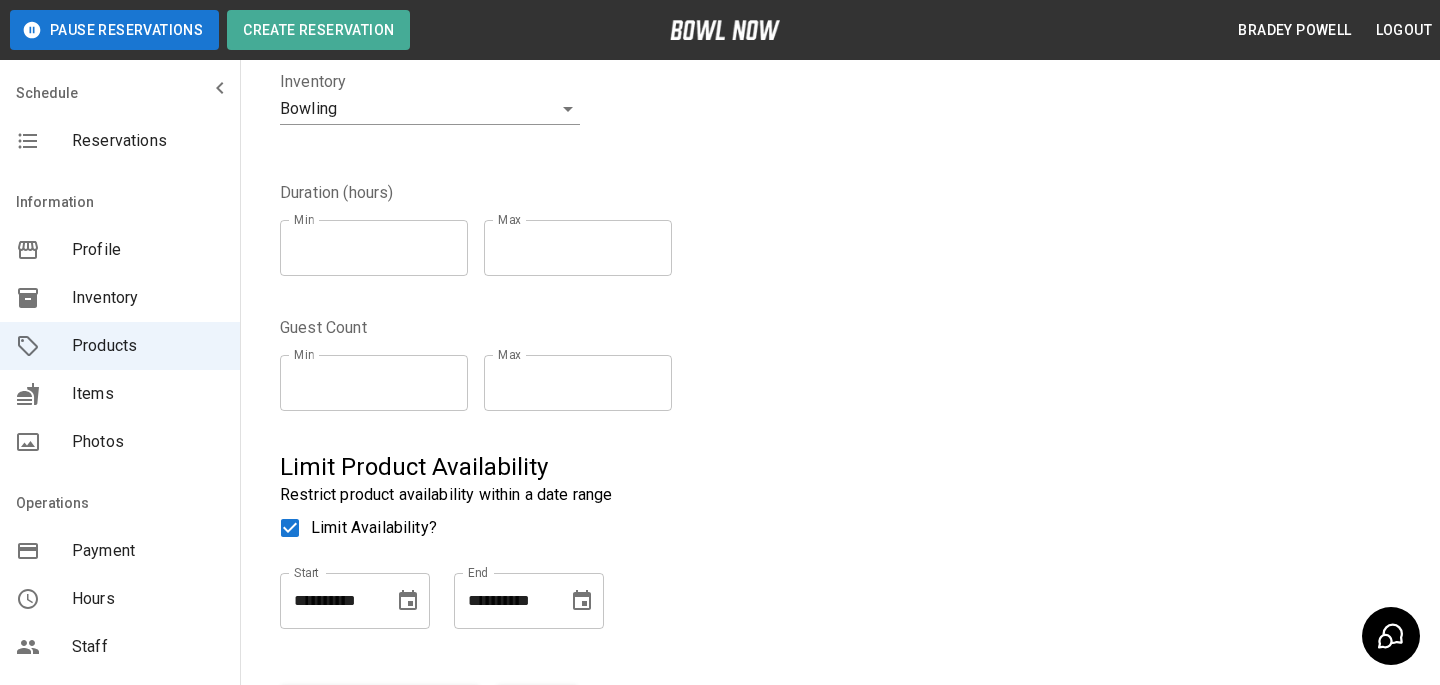 scroll, scrollTop: 487, scrollLeft: 0, axis: vertical 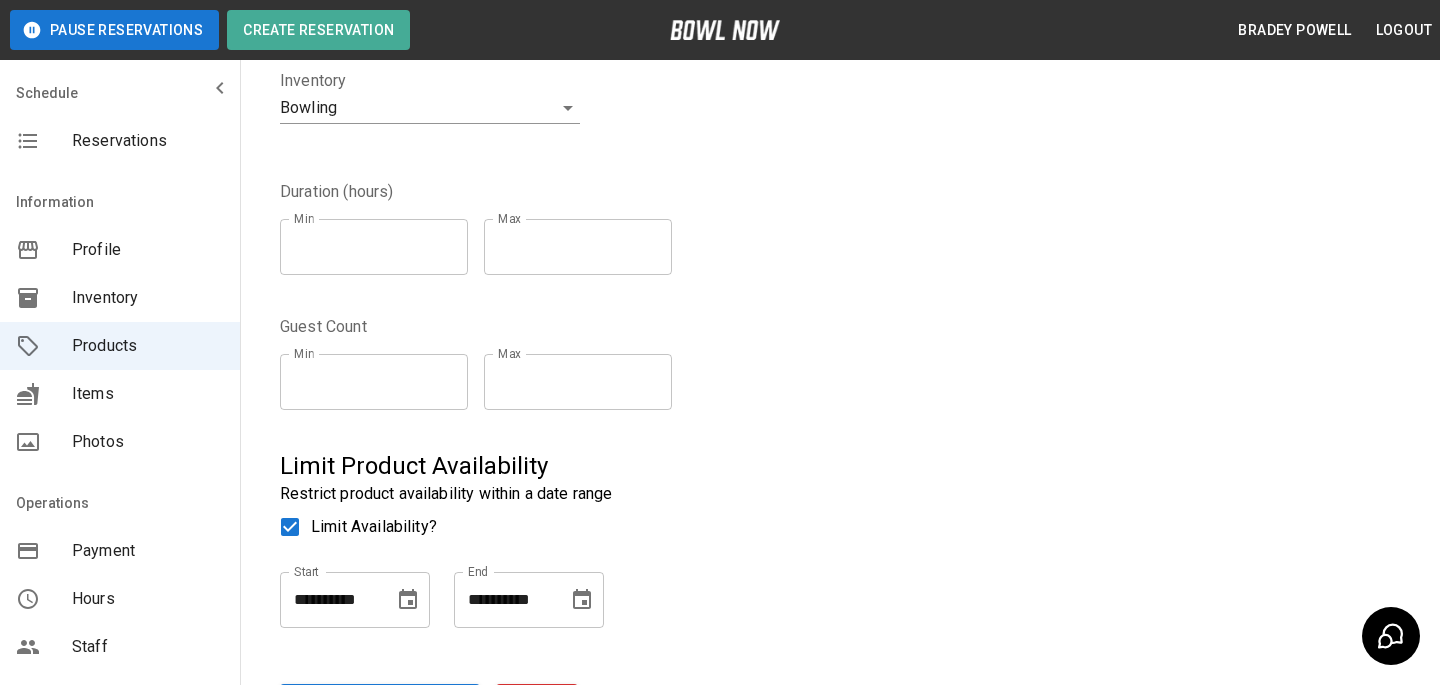 type on "*" 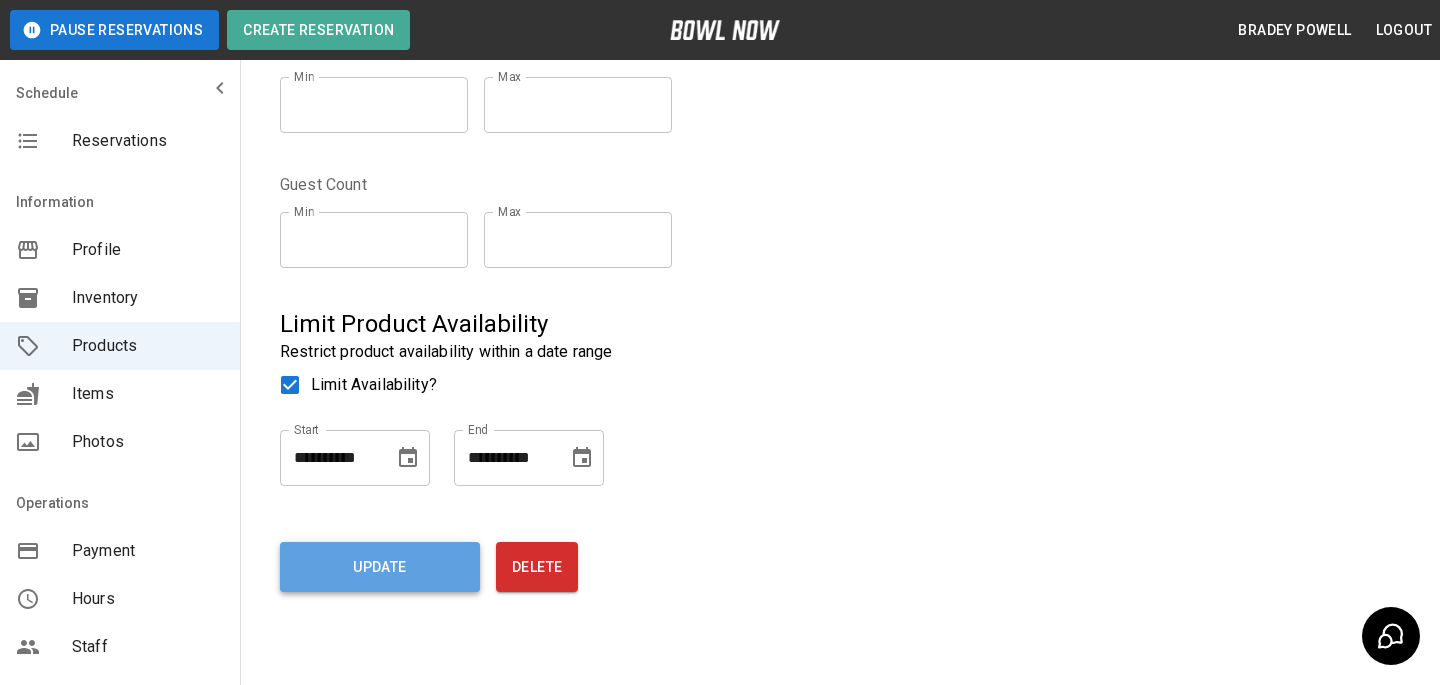 click on "Update" at bounding box center (380, 567) 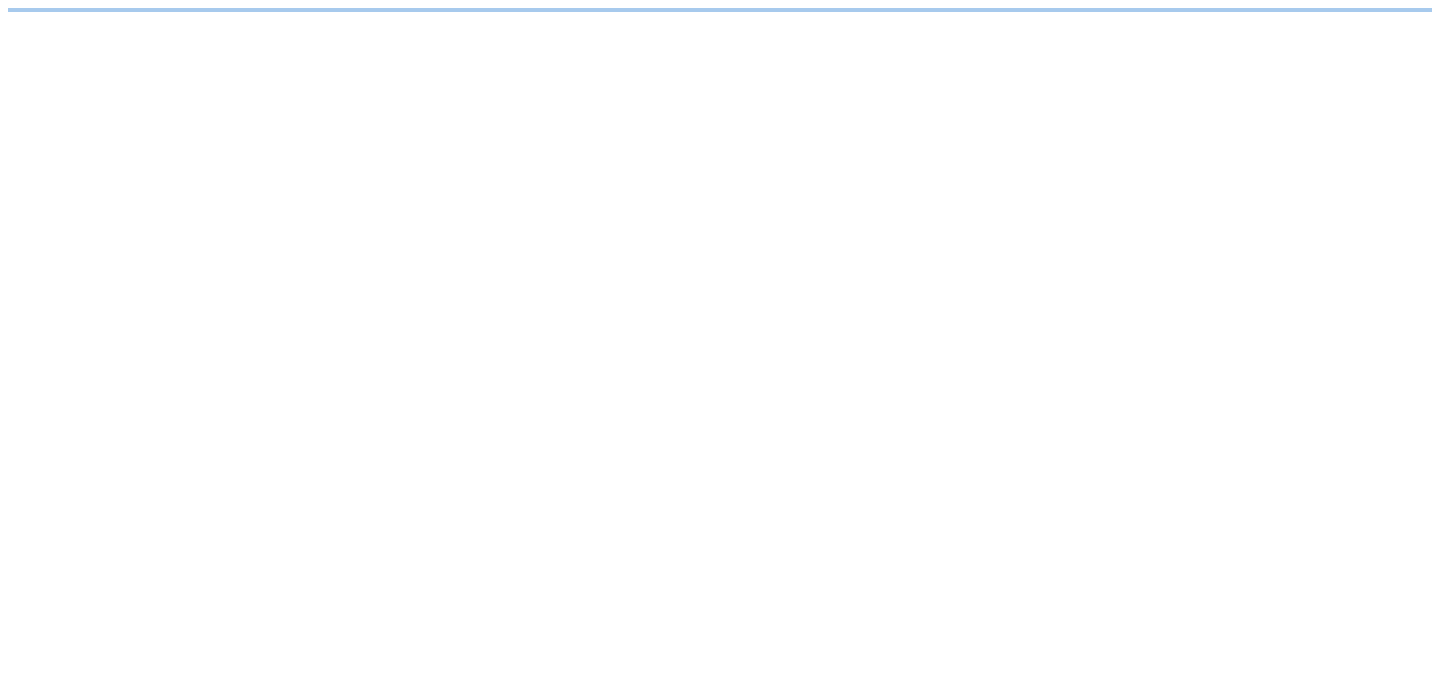 scroll, scrollTop: 0, scrollLeft: 0, axis: both 